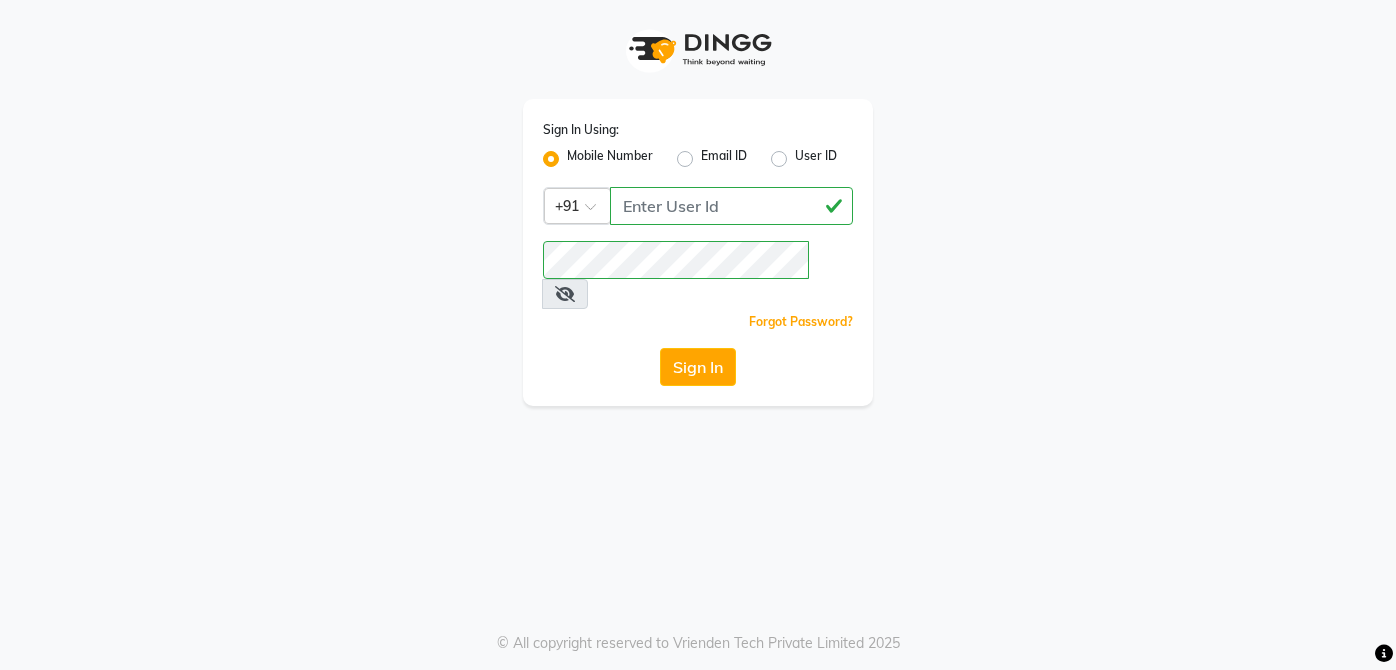 scroll, scrollTop: 0, scrollLeft: 0, axis: both 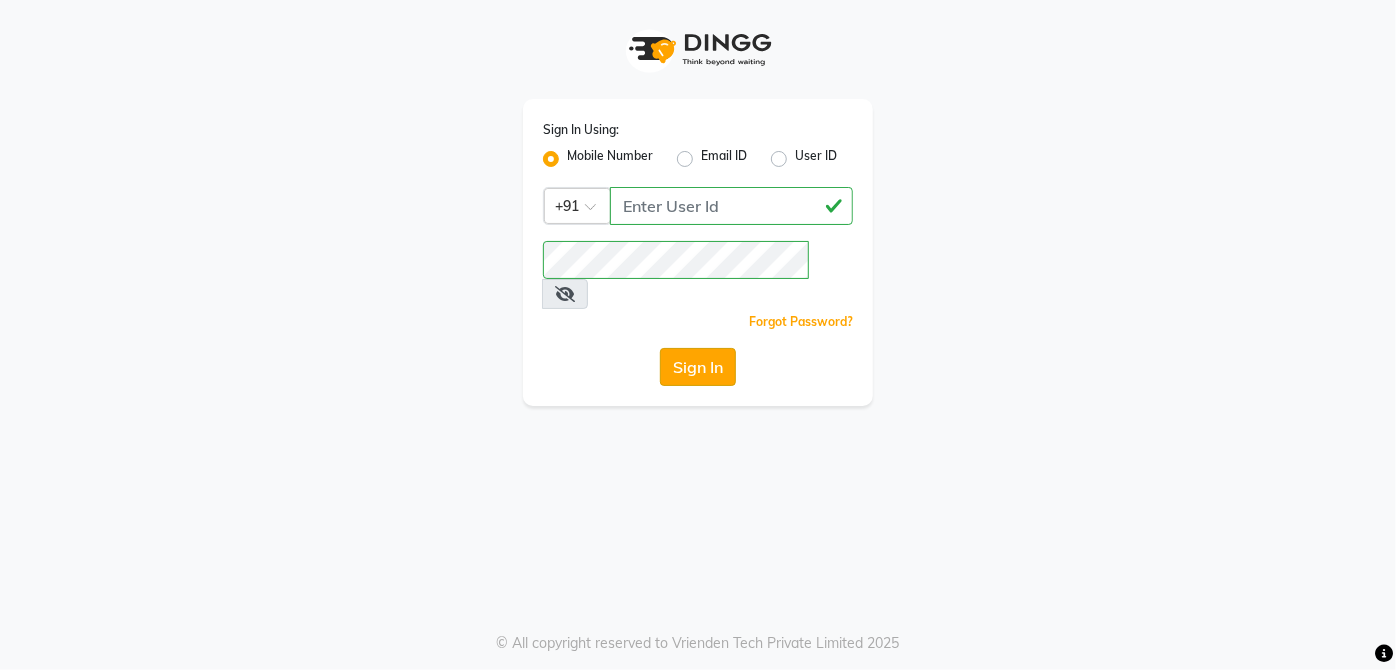 click on "Sign In" 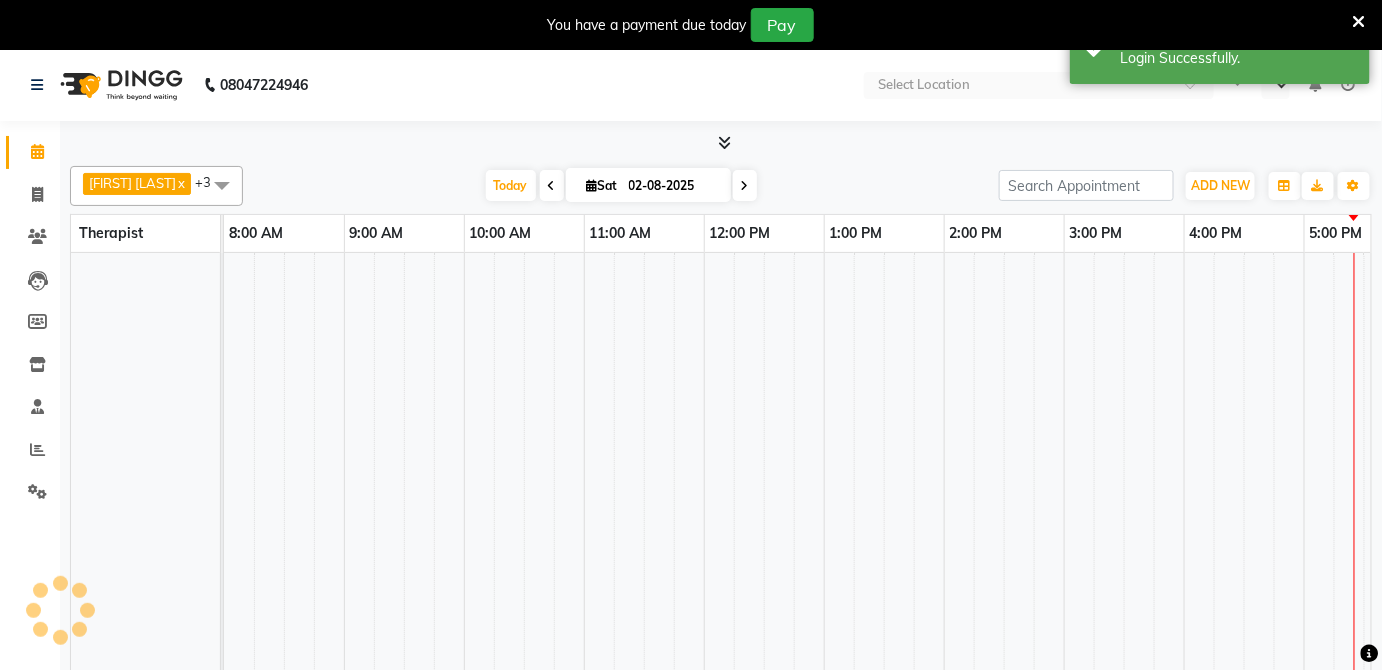 select on "en" 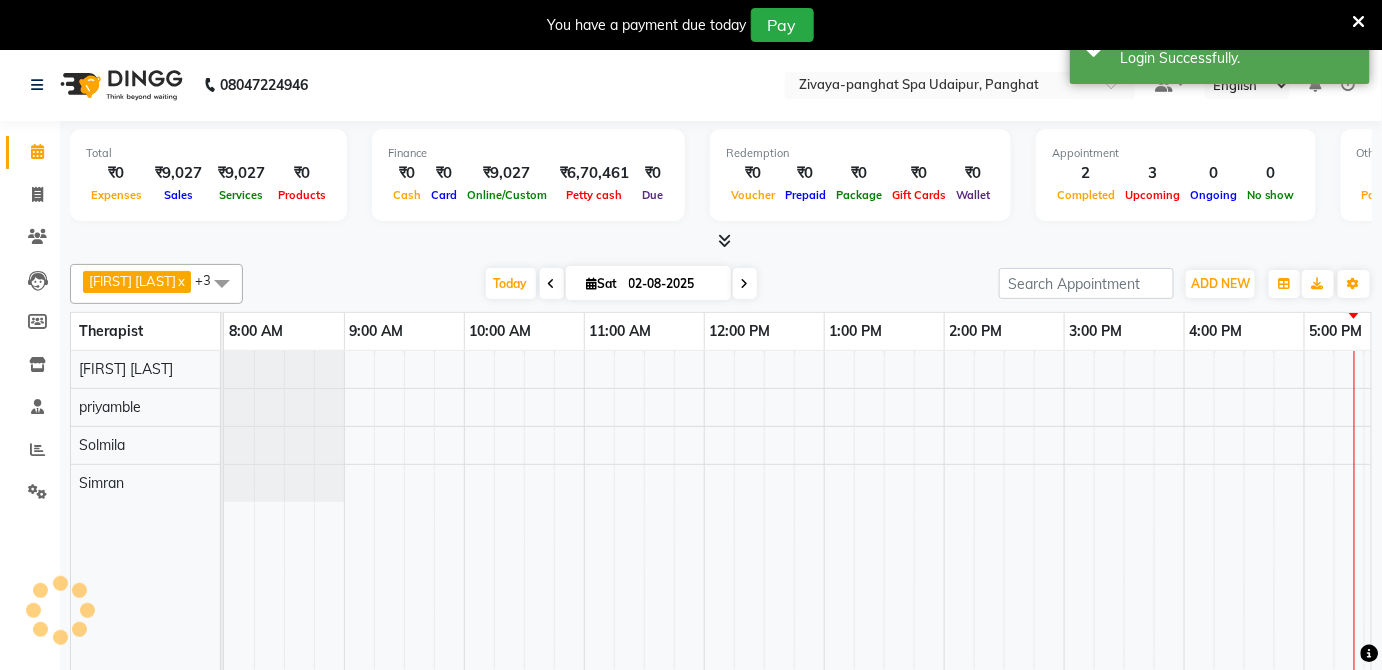 scroll, scrollTop: 0, scrollLeft: 0, axis: both 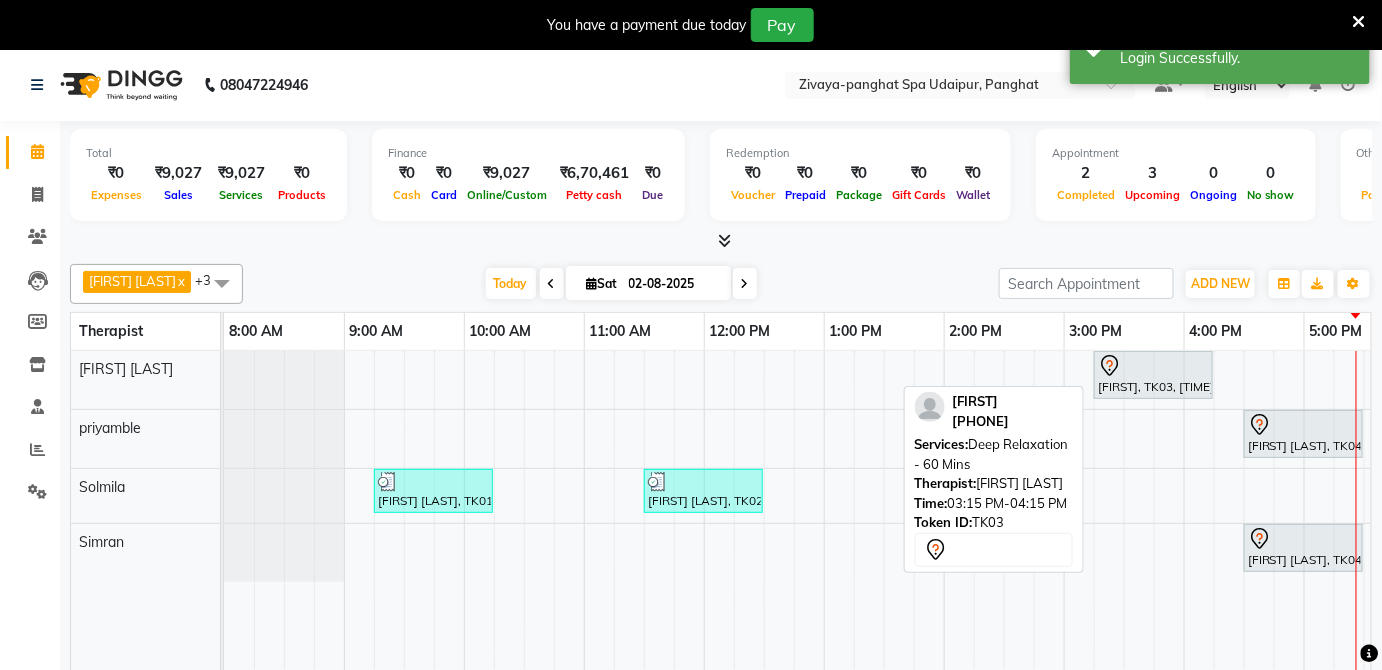 click on "[FIRST], TK03, [TIME]-[TIME], Deep Relaxation - 60 Mins" at bounding box center (1153, 375) 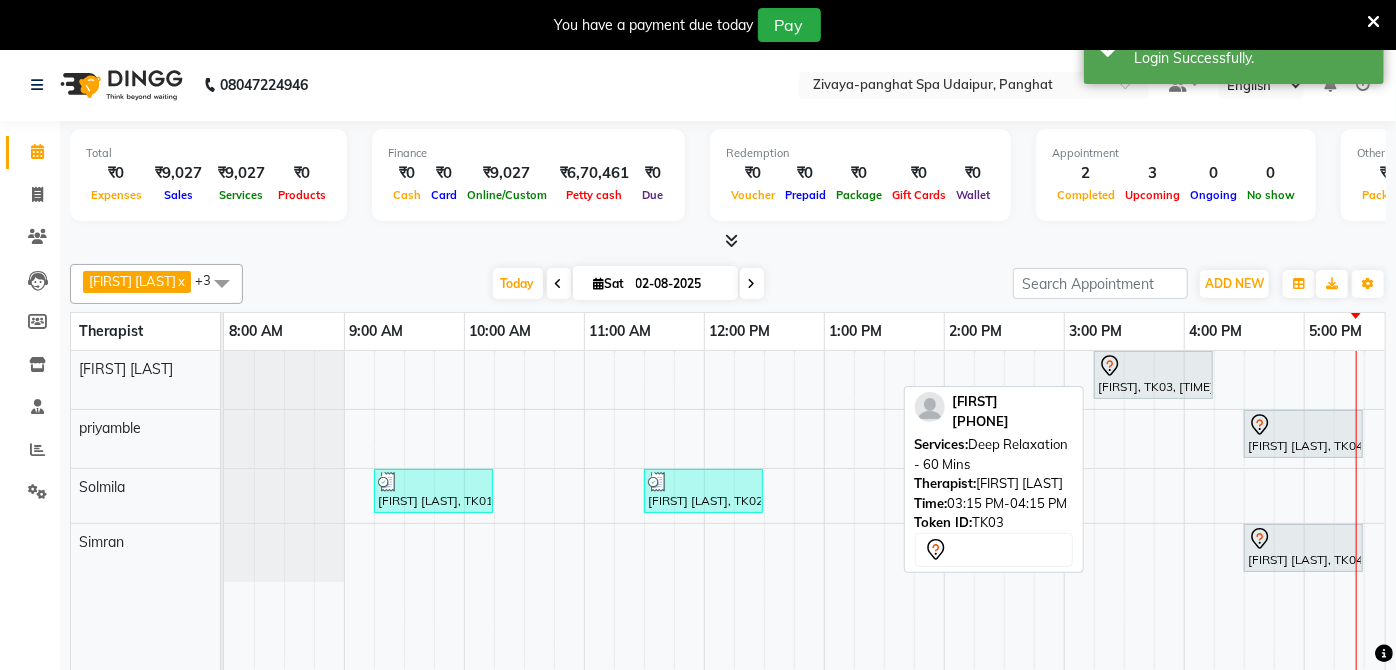select on "7" 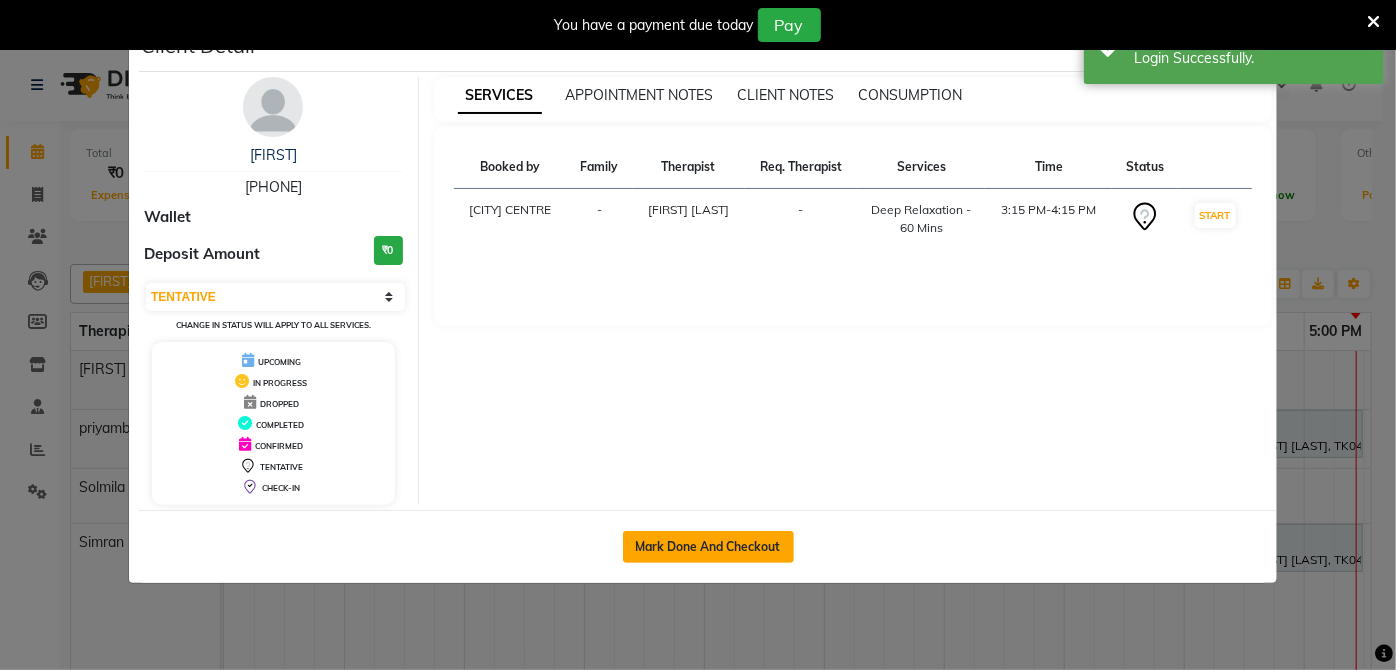 click on "Mark Done And Checkout" 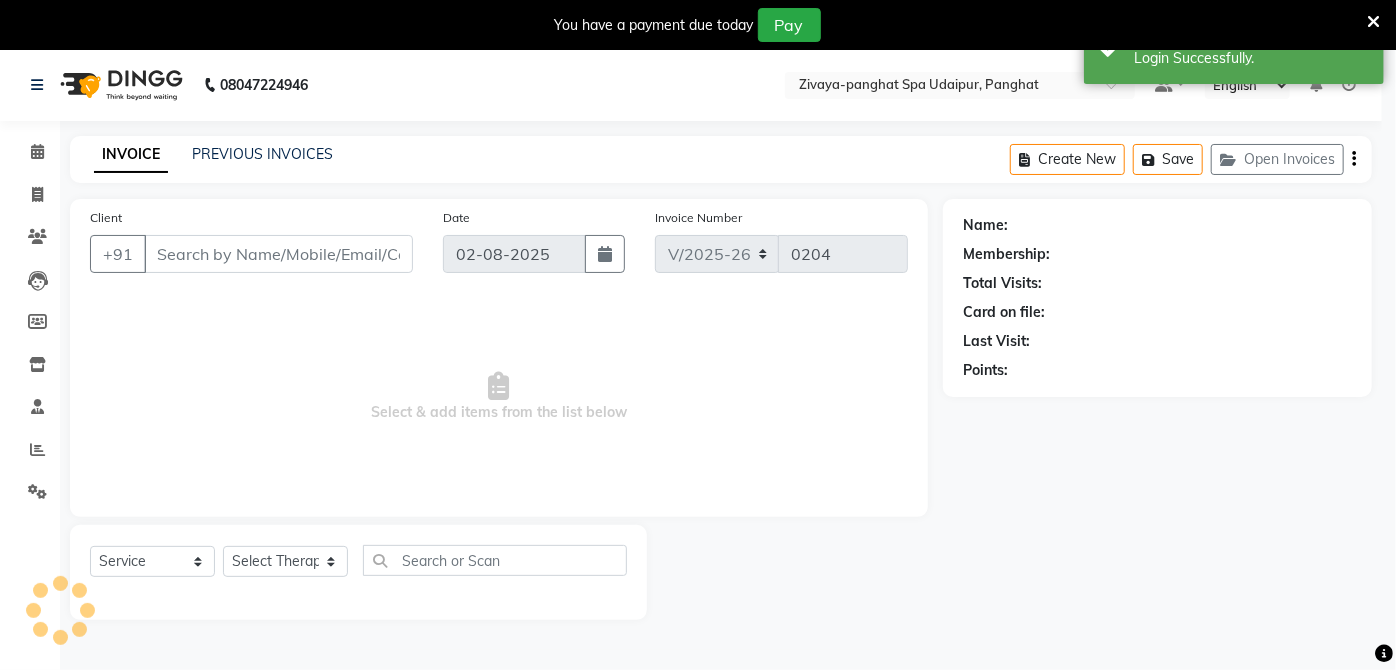 select on "3" 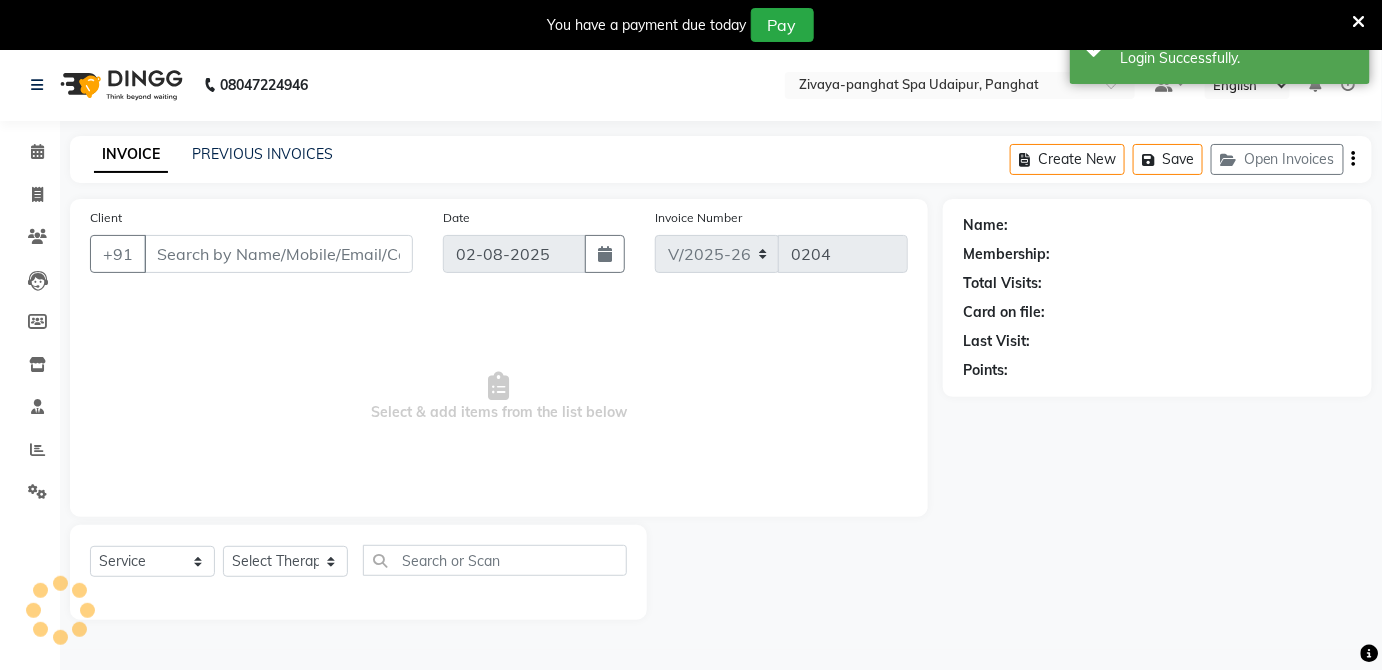 type on "[PHONE]" 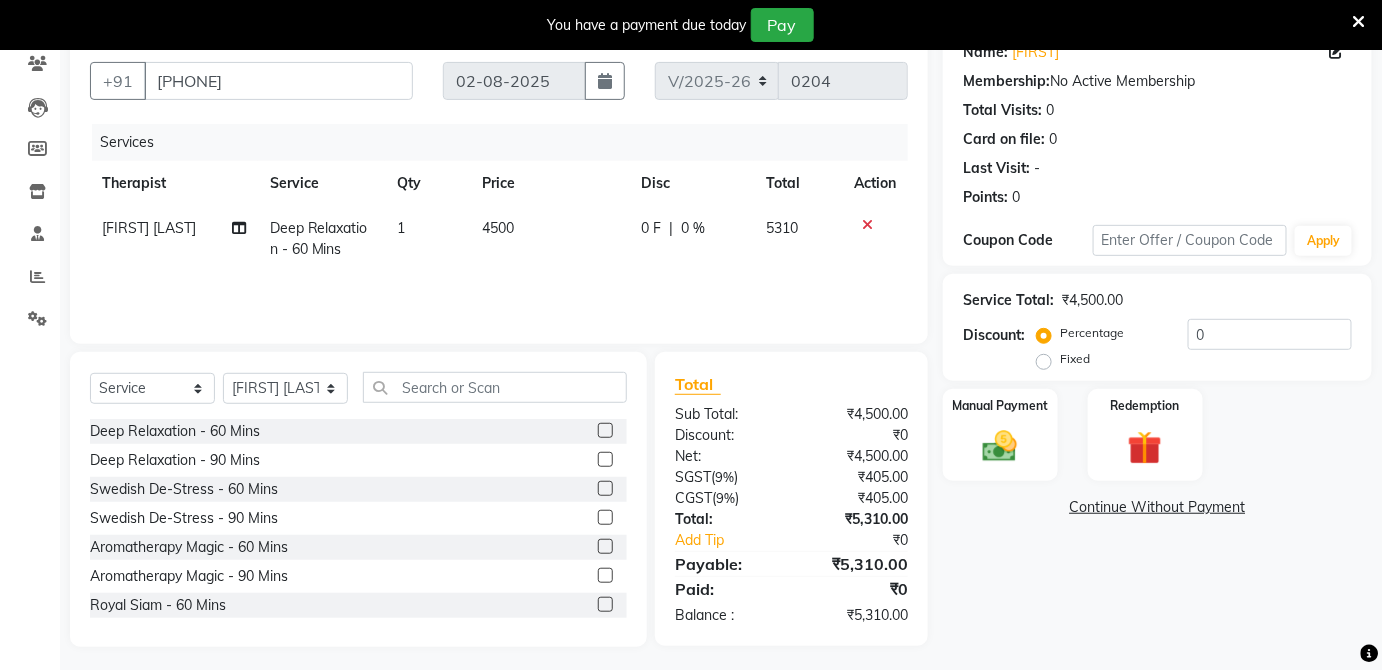 scroll, scrollTop: 178, scrollLeft: 0, axis: vertical 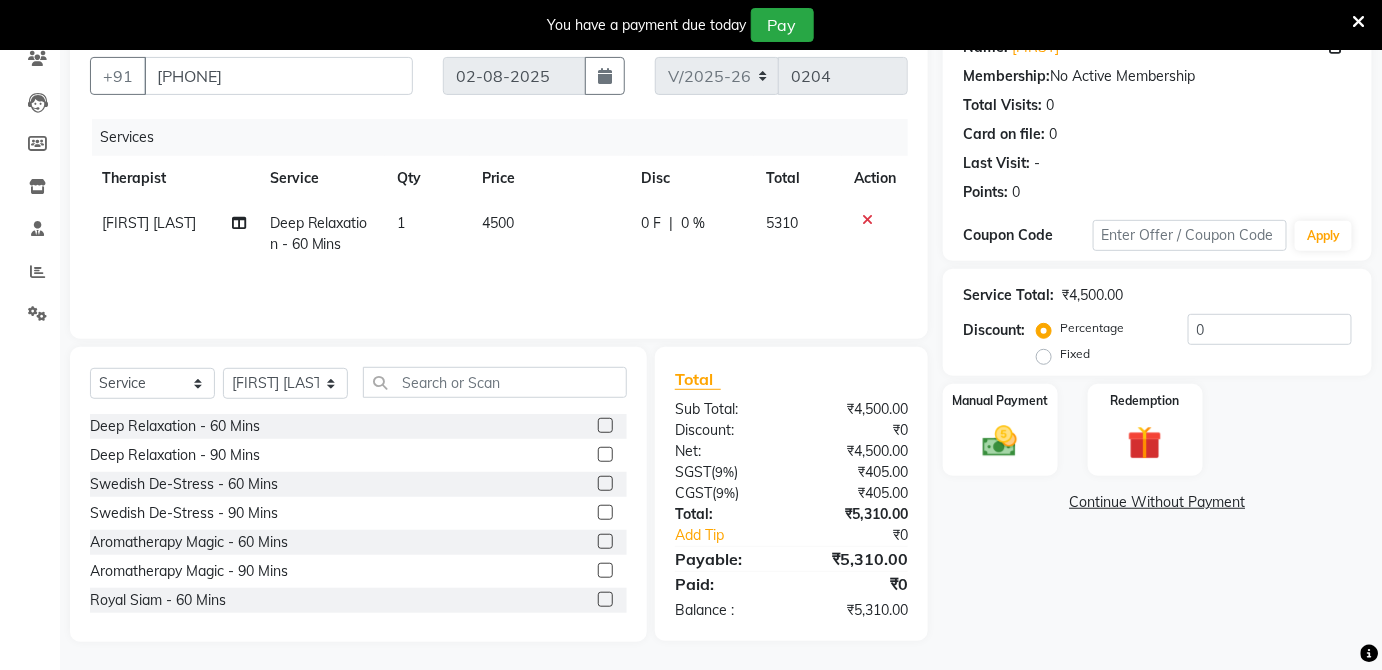 click on "Fixed" 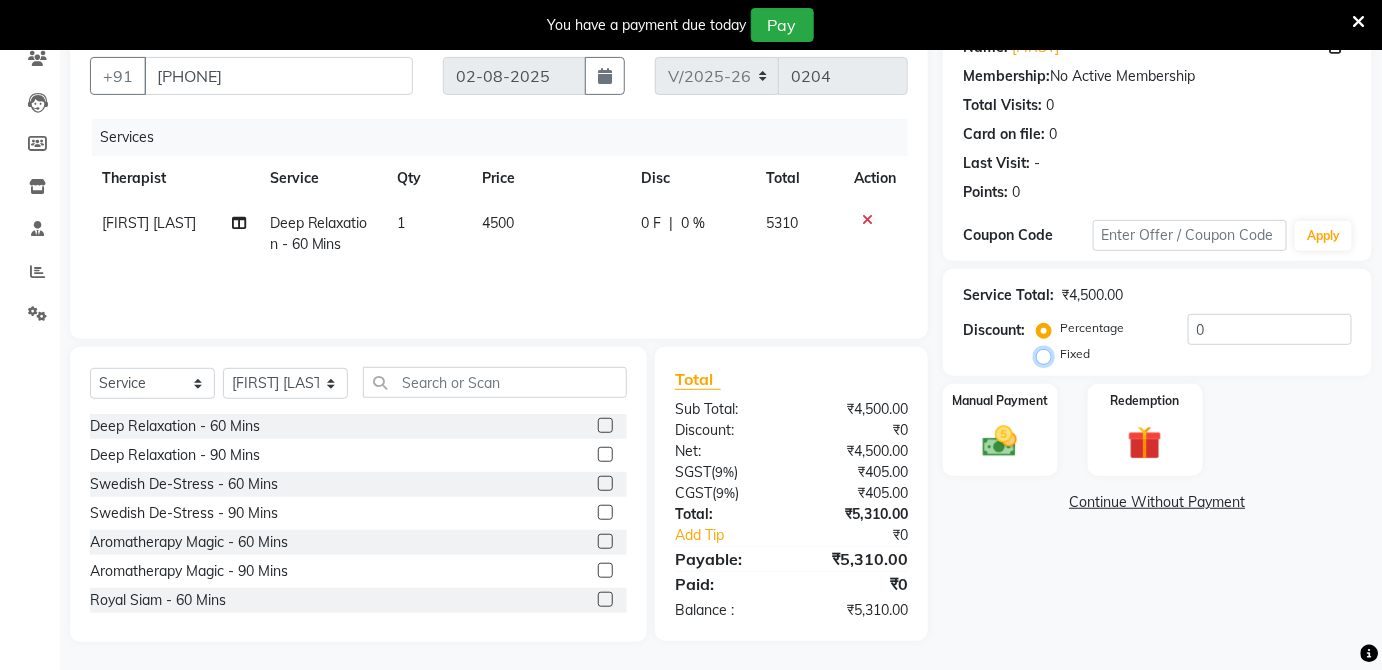 click on "Fixed" at bounding box center [1048, 354] 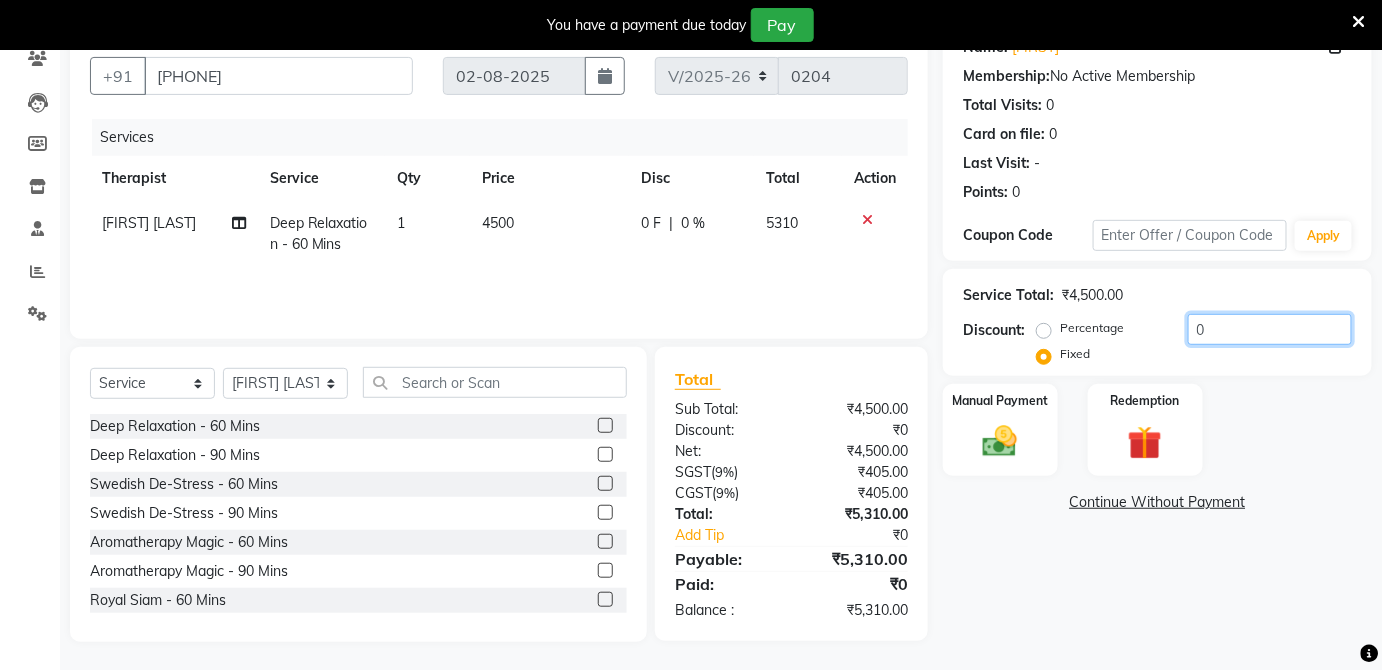 click on "0" 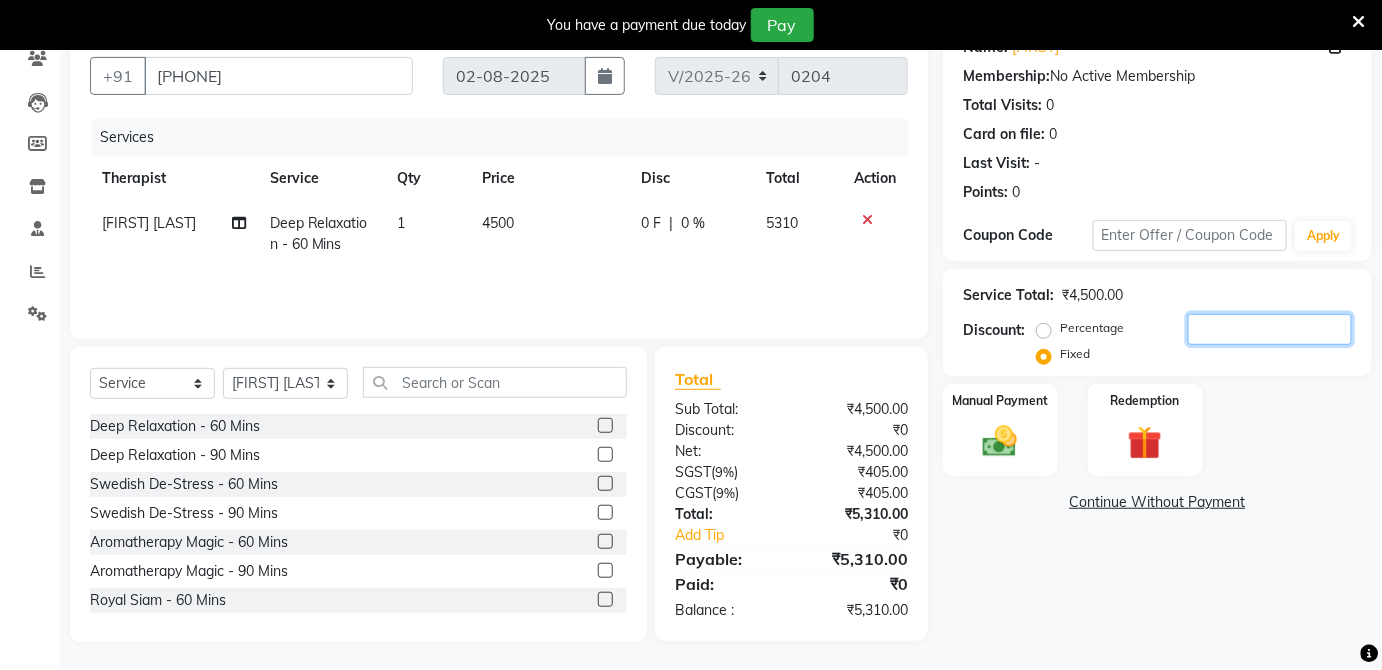 type 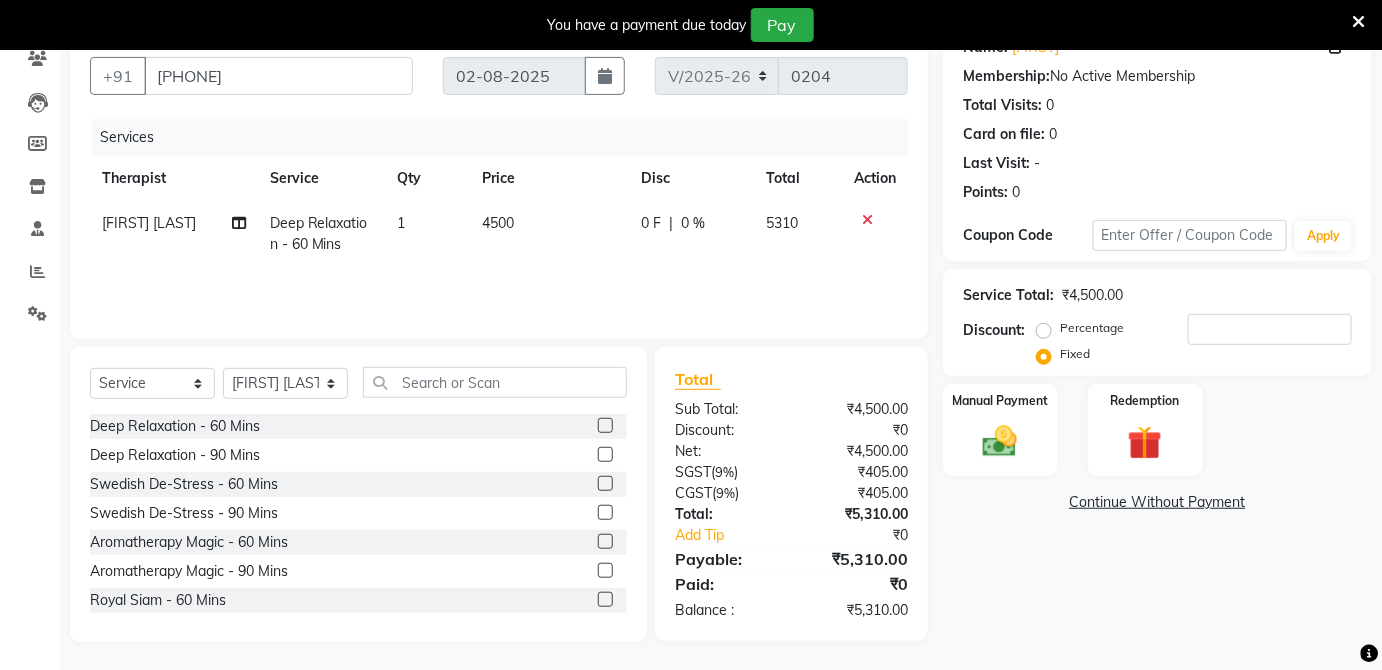 click on "0 %" 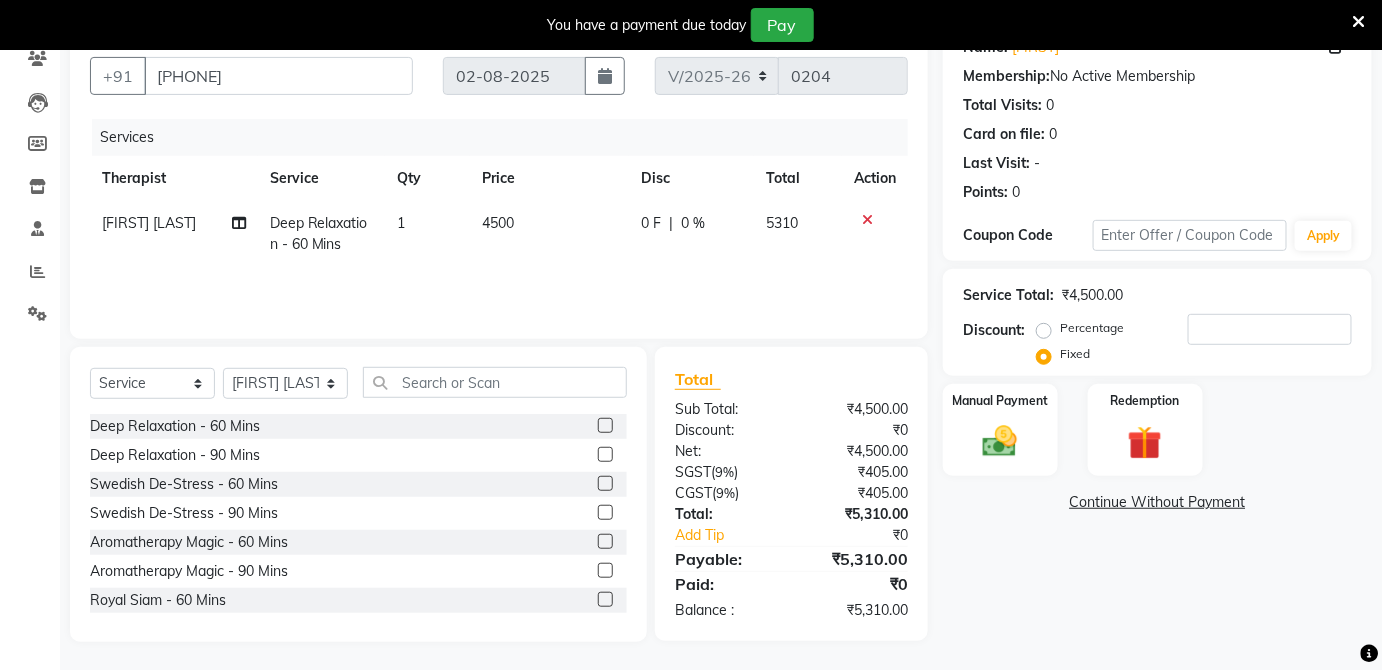 select on "54828" 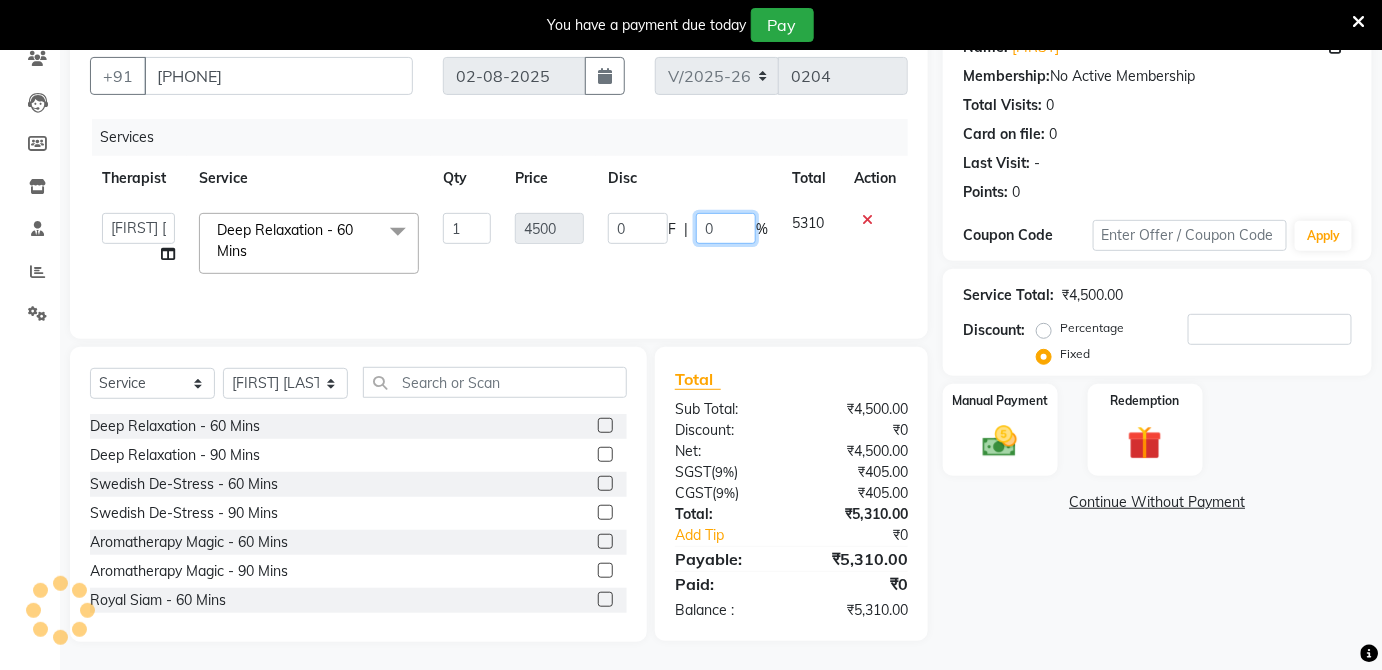 click on "0" 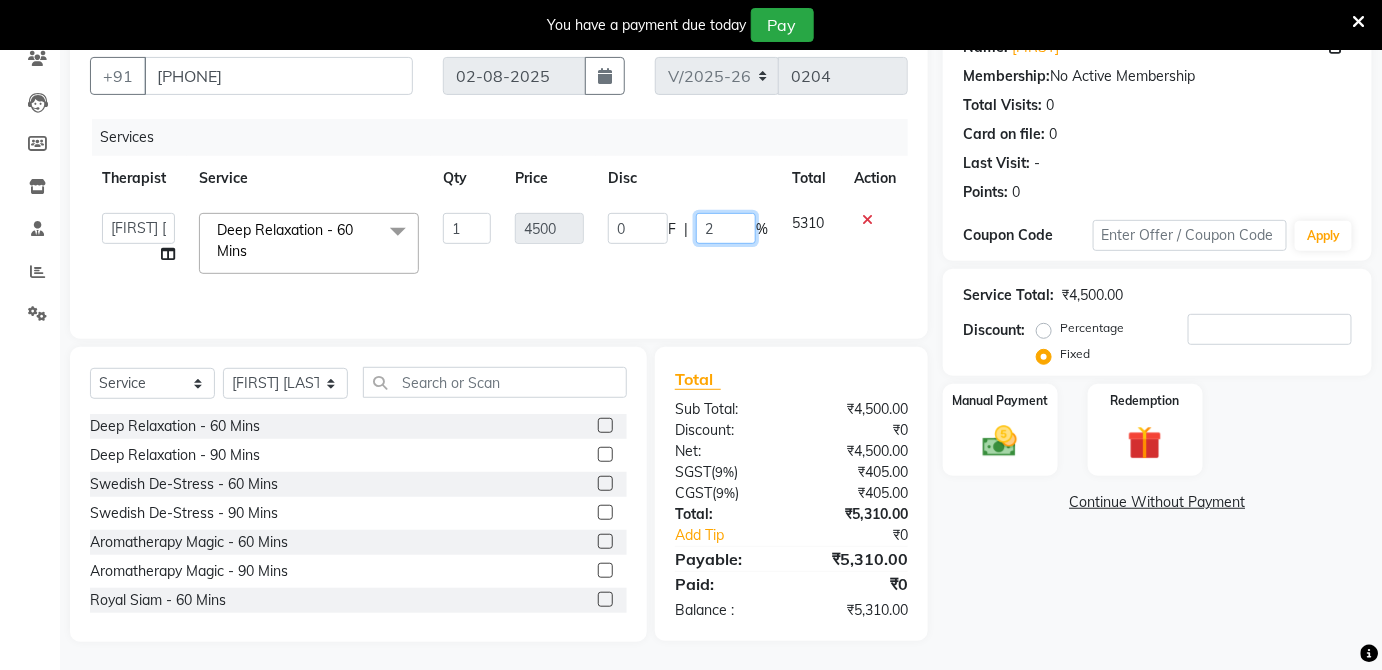 type on "25" 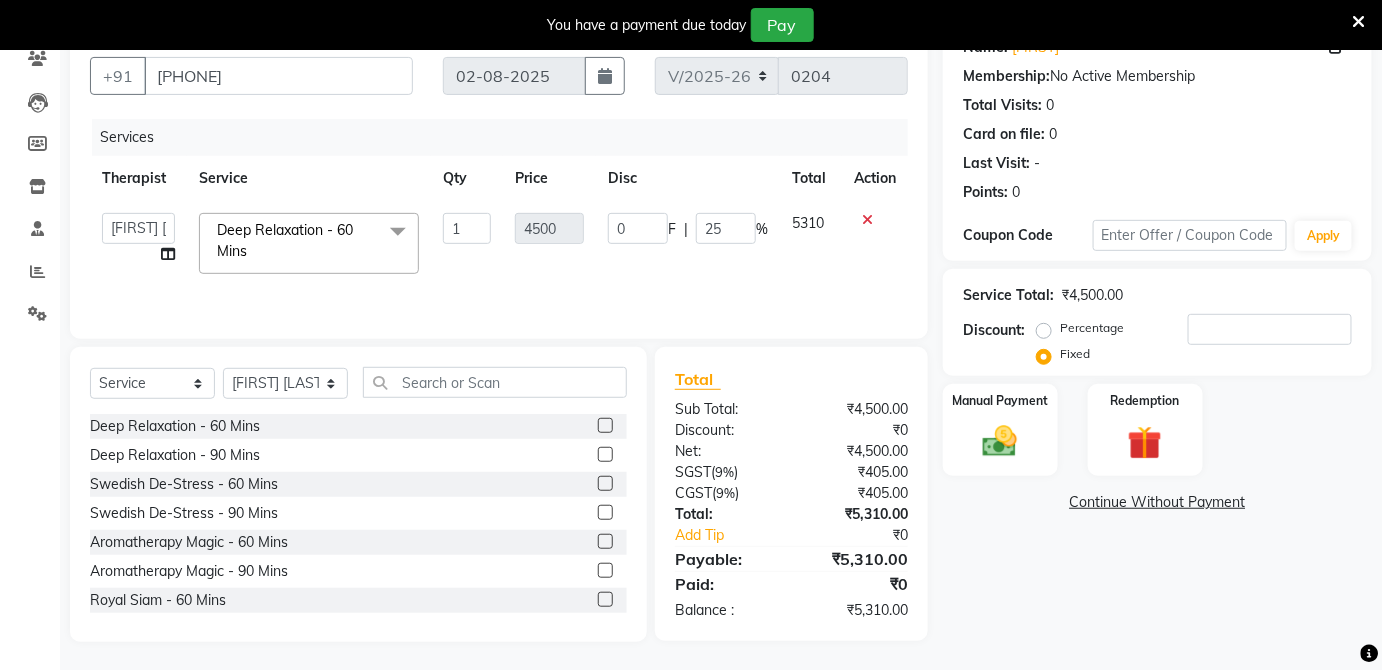 click on "Services Therapist Service Qty Price Disc Total Action AYUSH [FIRST] [LAST] priyamble Simran Solmila [CITY] CENTRE Deep Relaxation - 60 Mins x Deep Relaxation - 60 Mins Deep Relaxation - 90 Mins Swedish De-Stress - 60 Mins Swedish De-Stress - 90 Mins Aromatherapy Magic - 60 Mins Aromatherapy Magic - 90 Mins Royal Siam - 60 Mins Royal Siam - 90 Mins Abhyangam - 60 Mins Aroma Hot Oil Treatment - 60 mins Fusion Therapy - 60 Mins Earthstone Massage - 60 min The Healing Touch - 120 Mins Just The Two of US - 60 min Just The Two of US - 120 min Signature Head Massage - 30 Mins Signature Head Massage - 60 Mins Signature Foot Massage - 30 Mins Signature Foot Massage - 60 min Signature Scrub - 60 Mins Aromatic Comfort Facial - 60 Mins Cleansing Facial - 30 Mins De-stress Back Shoulder Massage 30 MINS De-stress Back Shoulder Massage with Herbal Hot Compress 30 MINS Signature Foot Massage Signature Foot Massage with Herbal 1 4500 0 F | 25 % 5310" 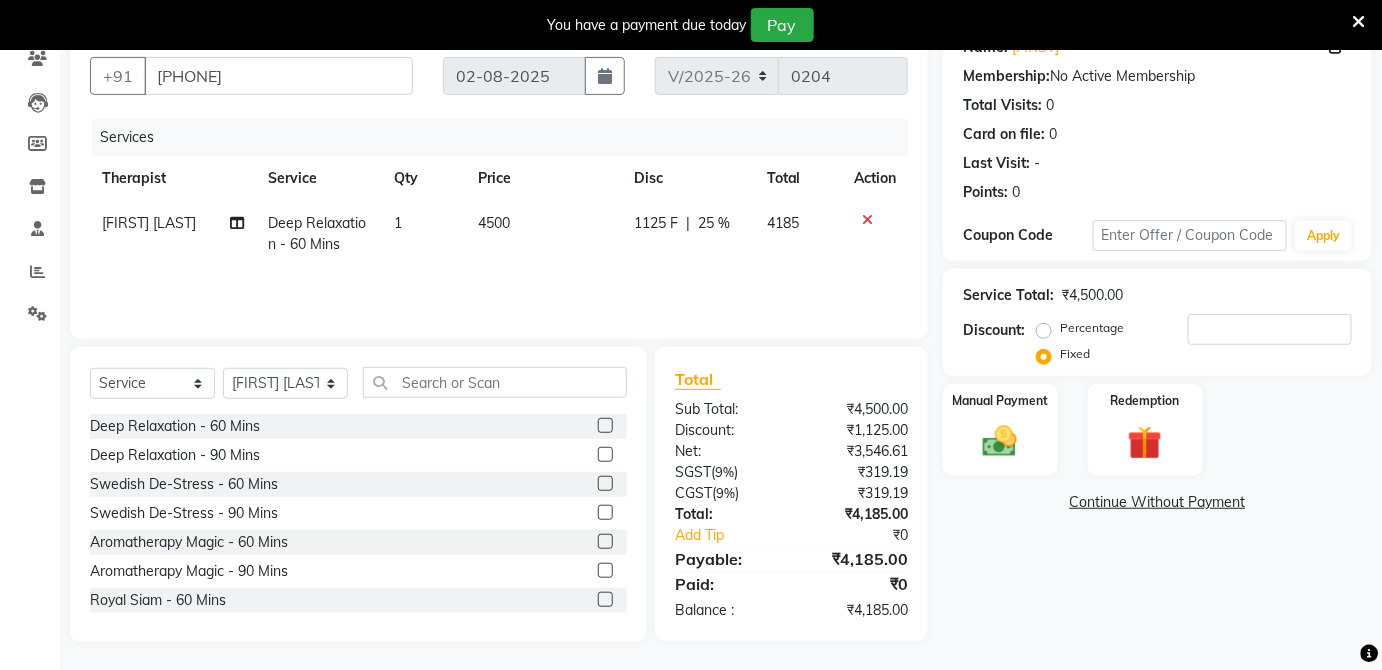 click on "Percentage" 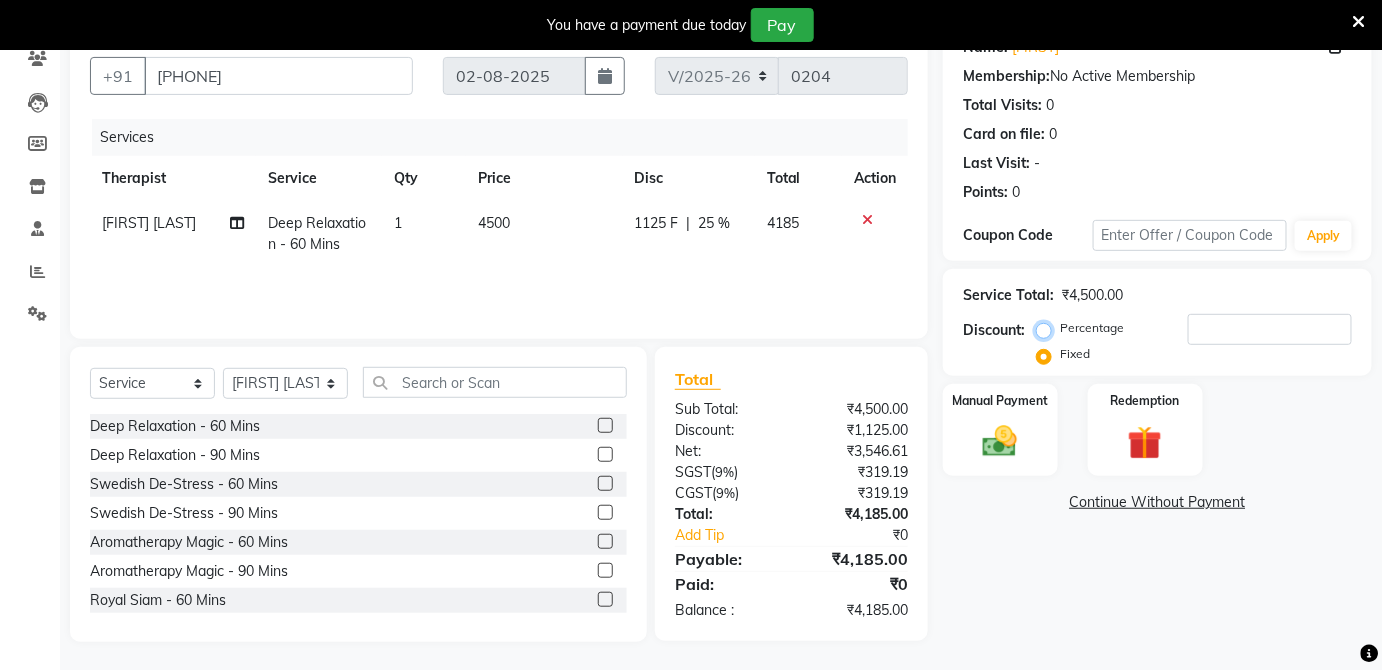 click on "Percentage" at bounding box center (1048, 328) 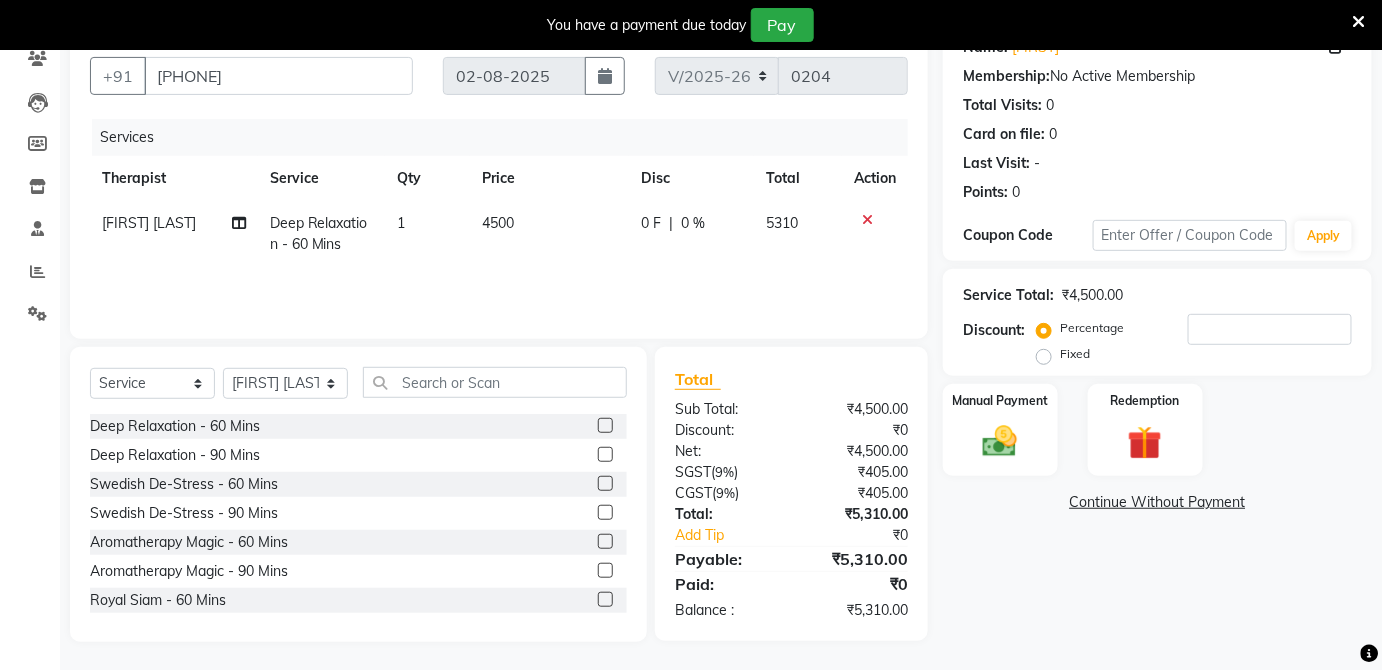 click on "0 %" 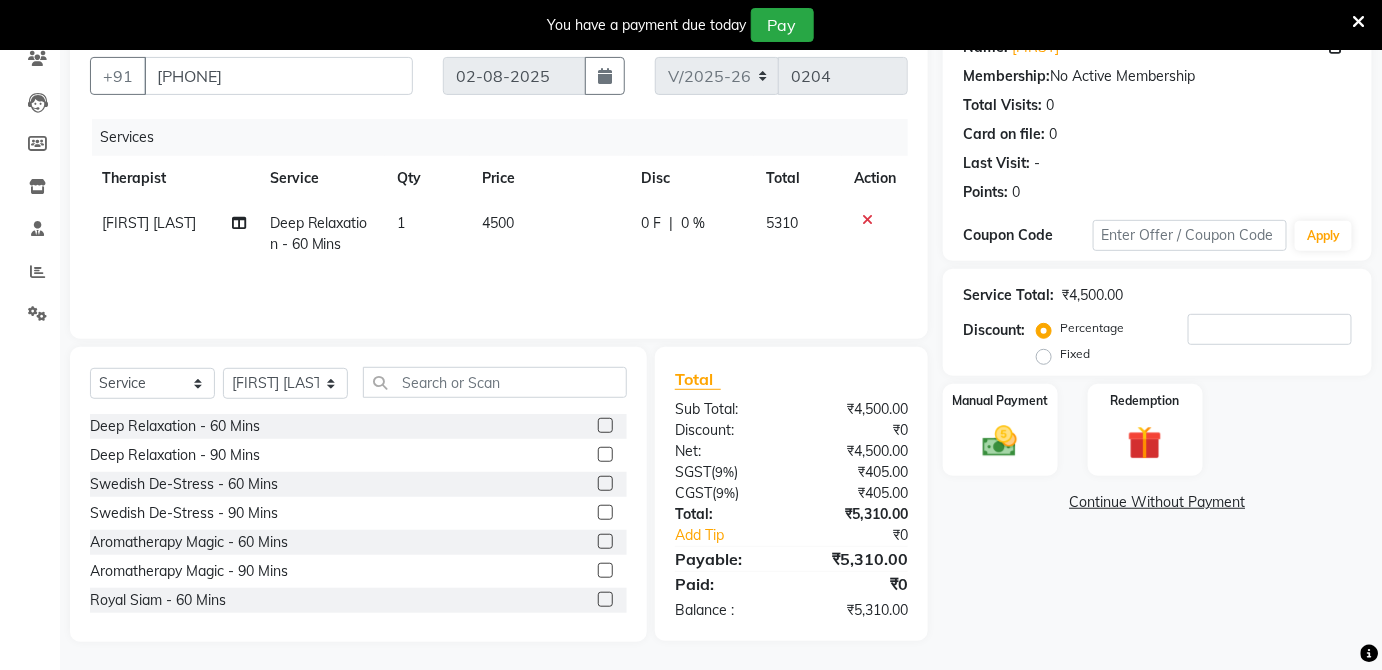 select on "54828" 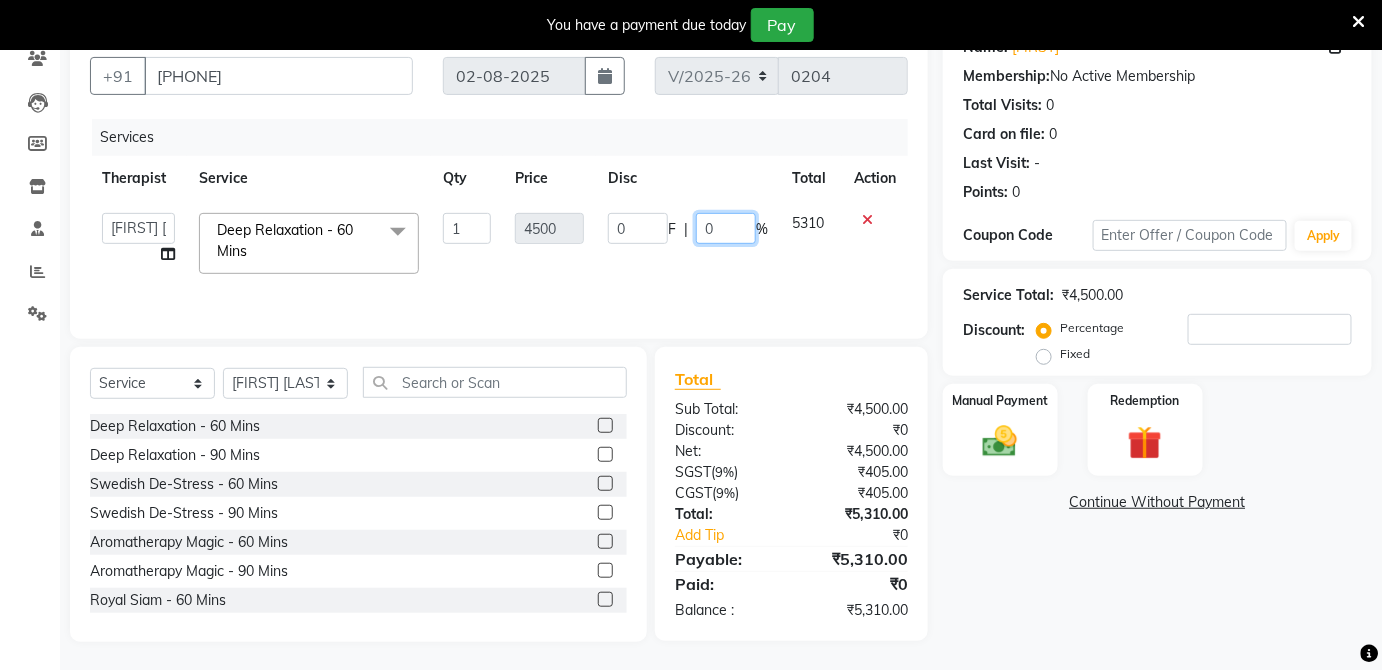 click on "0" 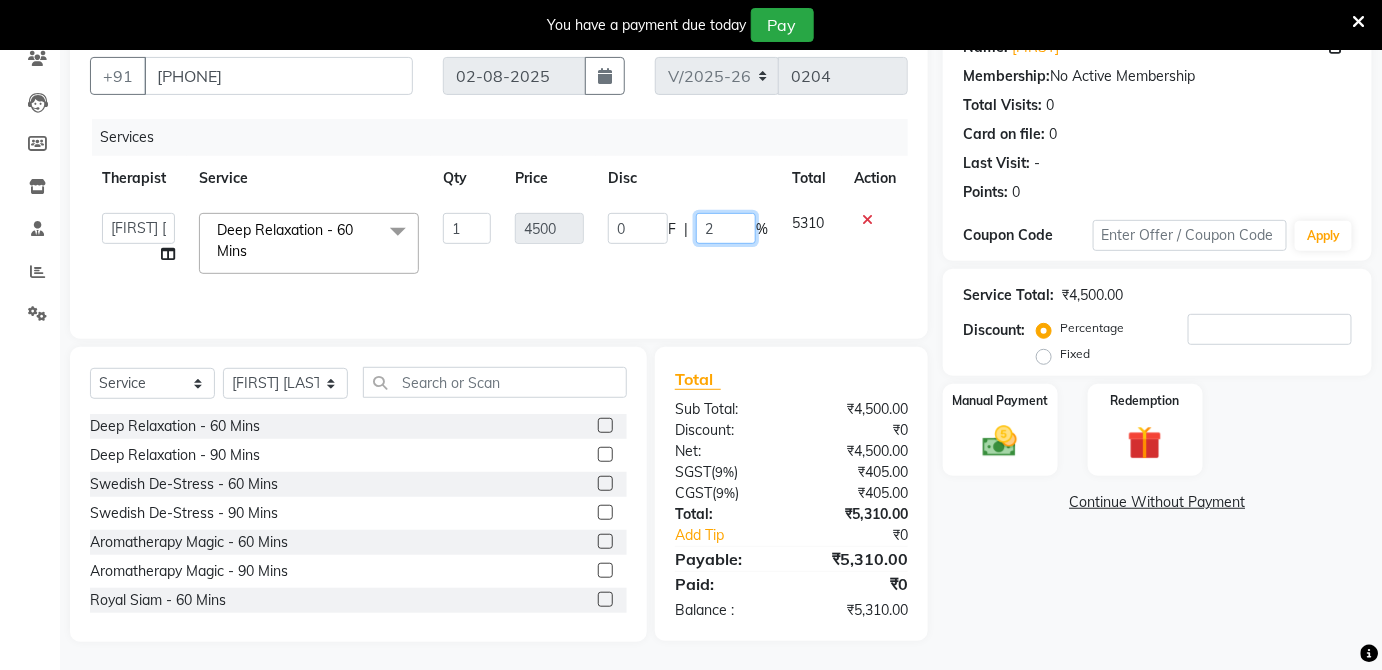 type on "25" 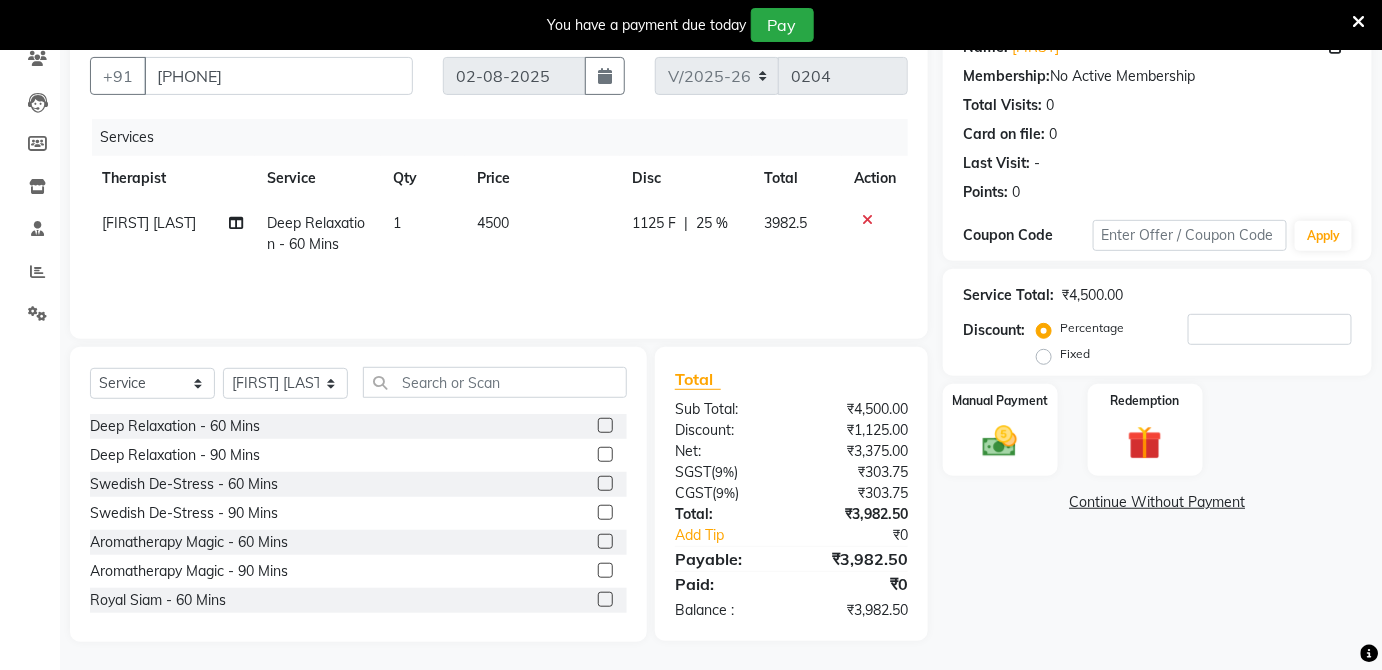 click on "Services Therapist Service Qty Price Disc Total Action [FIRST] [LAST] Deep Relaxation - 60 Mins 1 4500 1125 F | 25 % 3982.5" 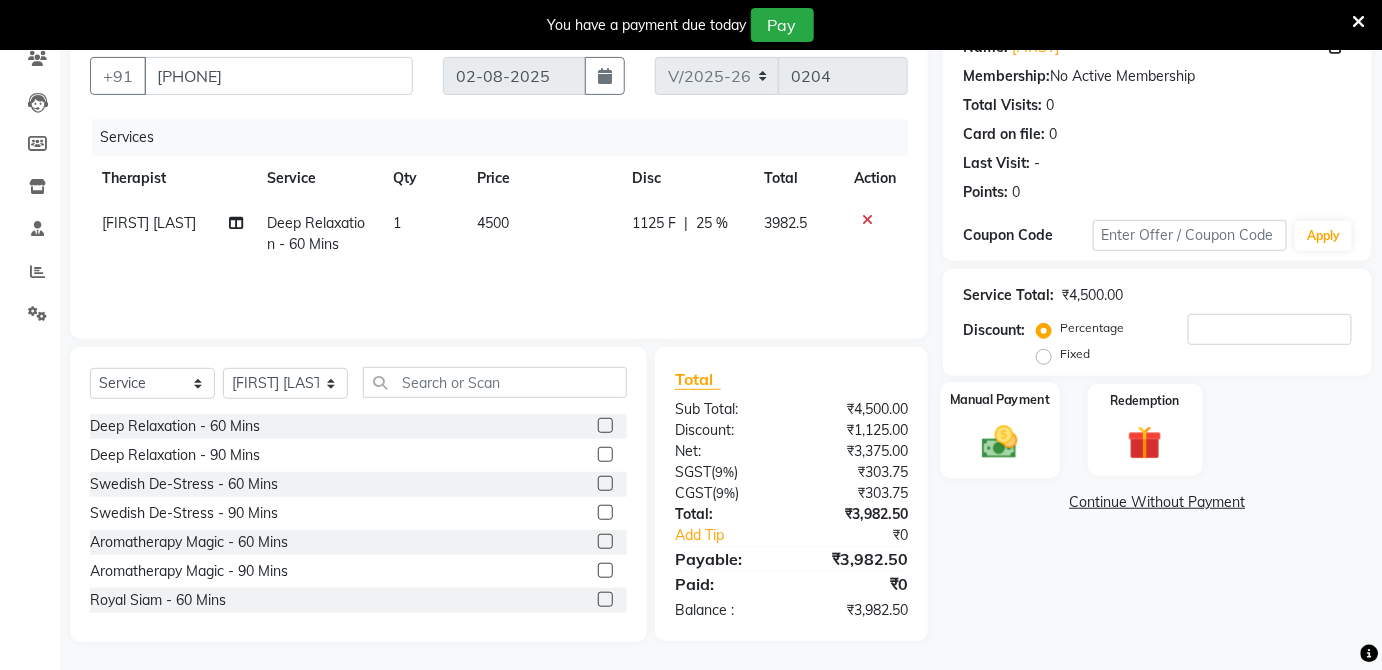 click 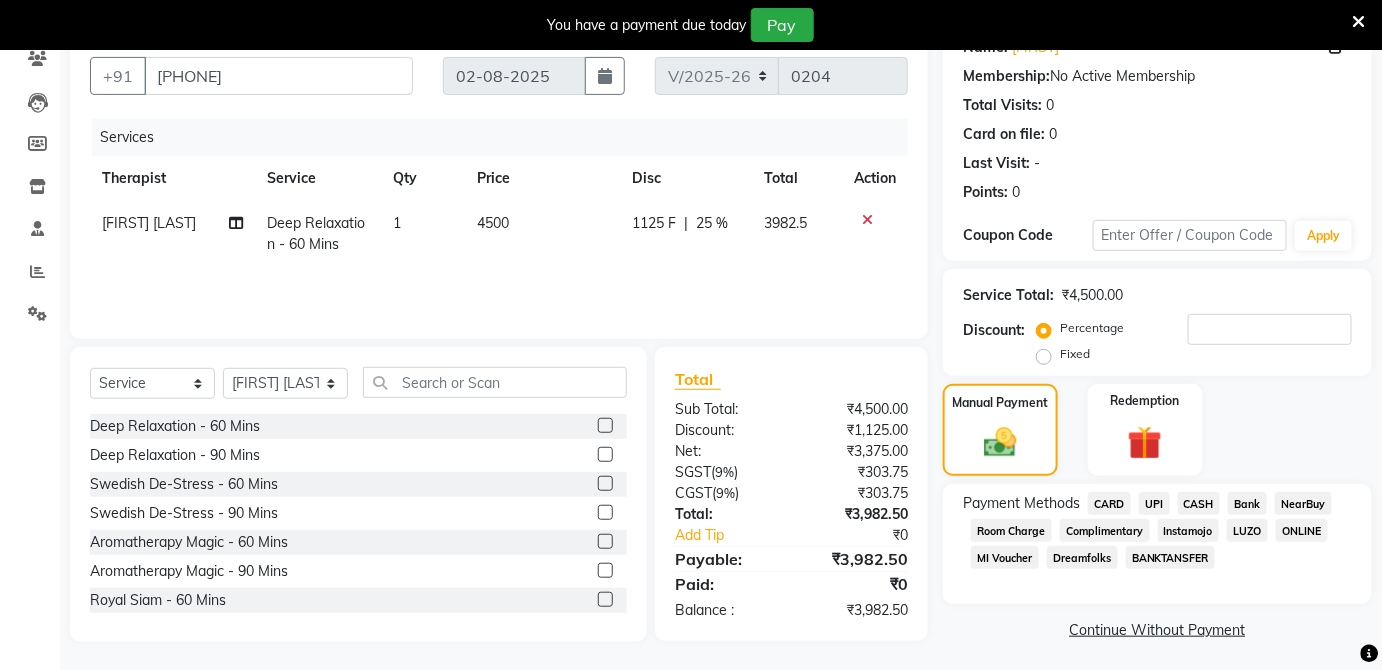 click on "UPI" 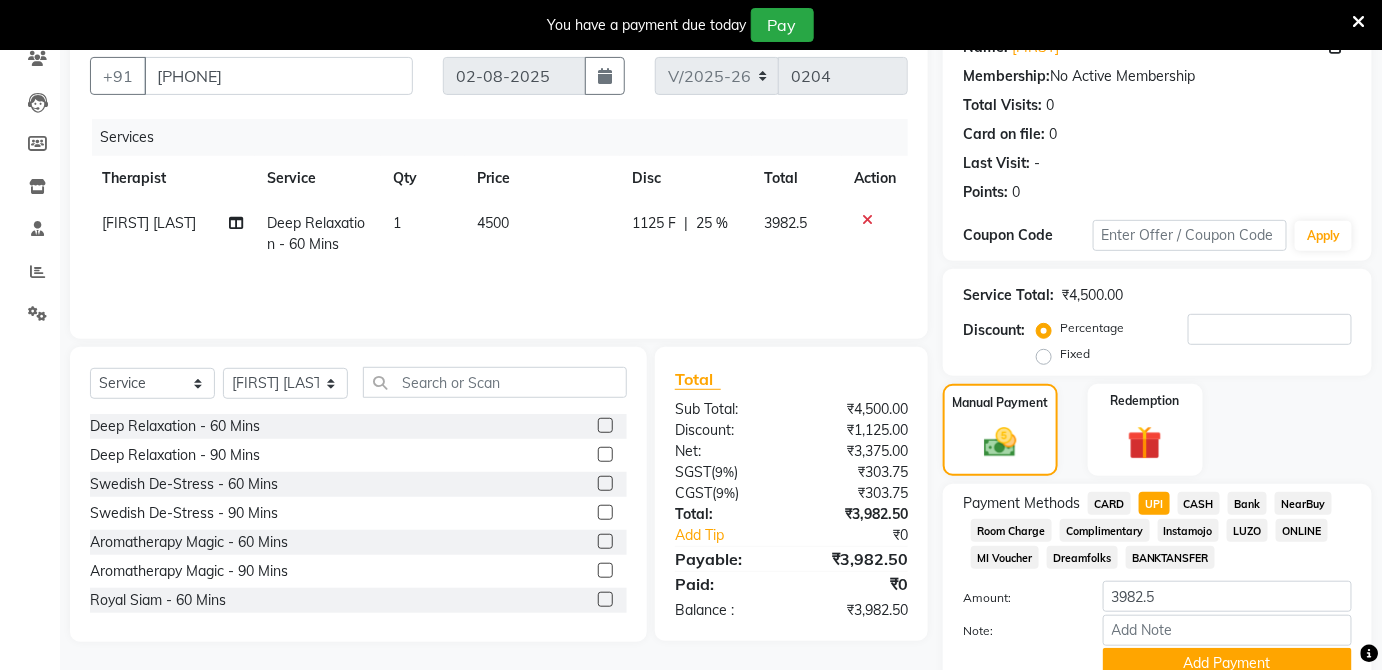 click on "Room Charge" 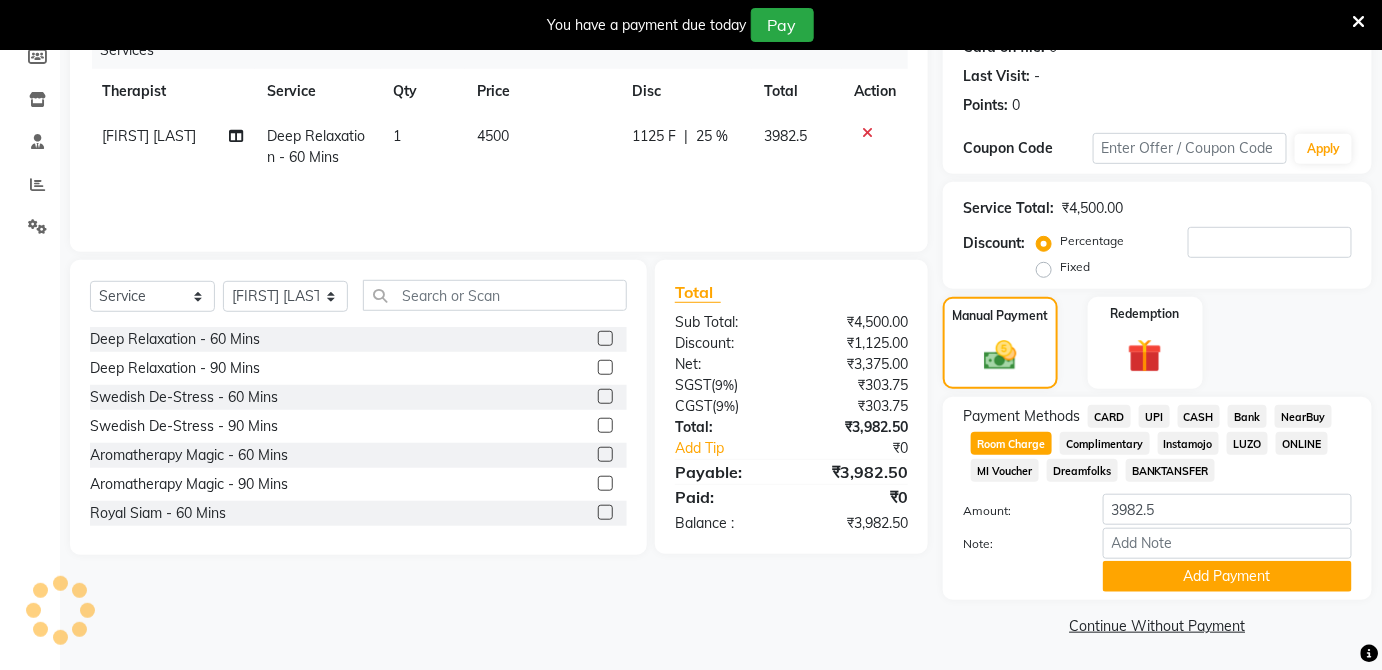 scroll, scrollTop: 264, scrollLeft: 0, axis: vertical 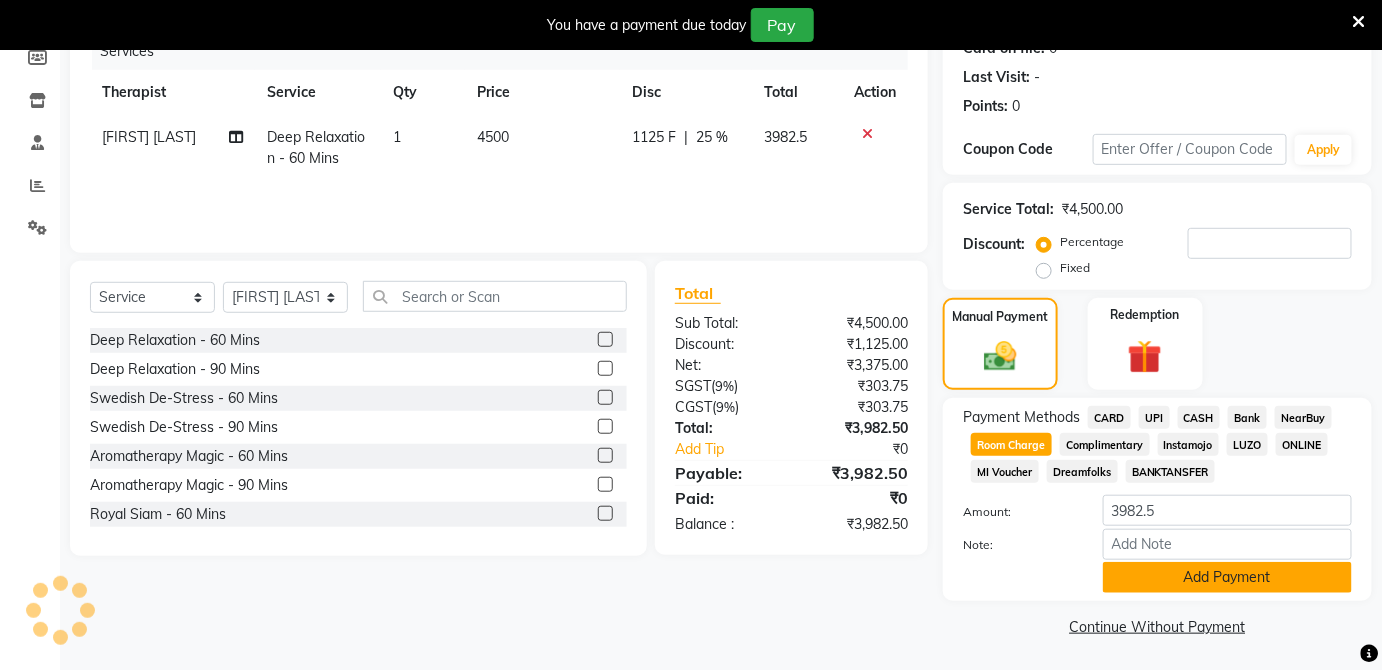 click on "Add Payment" 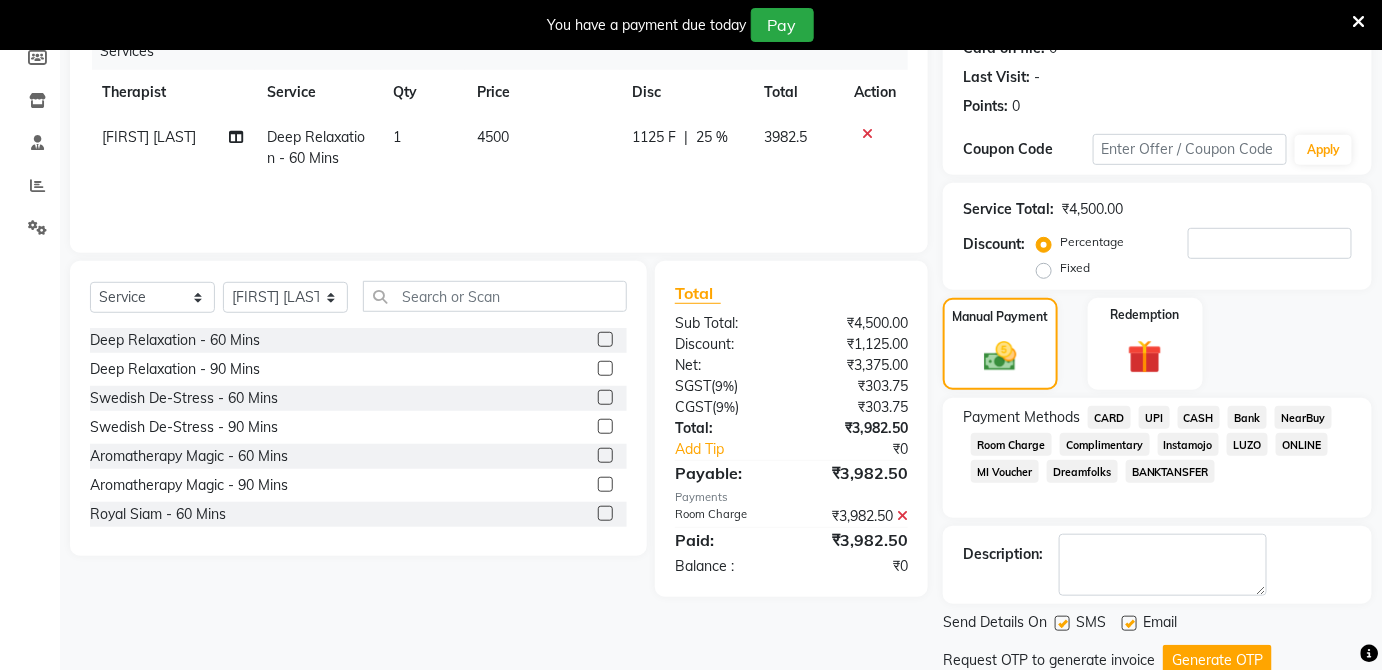 scroll, scrollTop: 333, scrollLeft: 0, axis: vertical 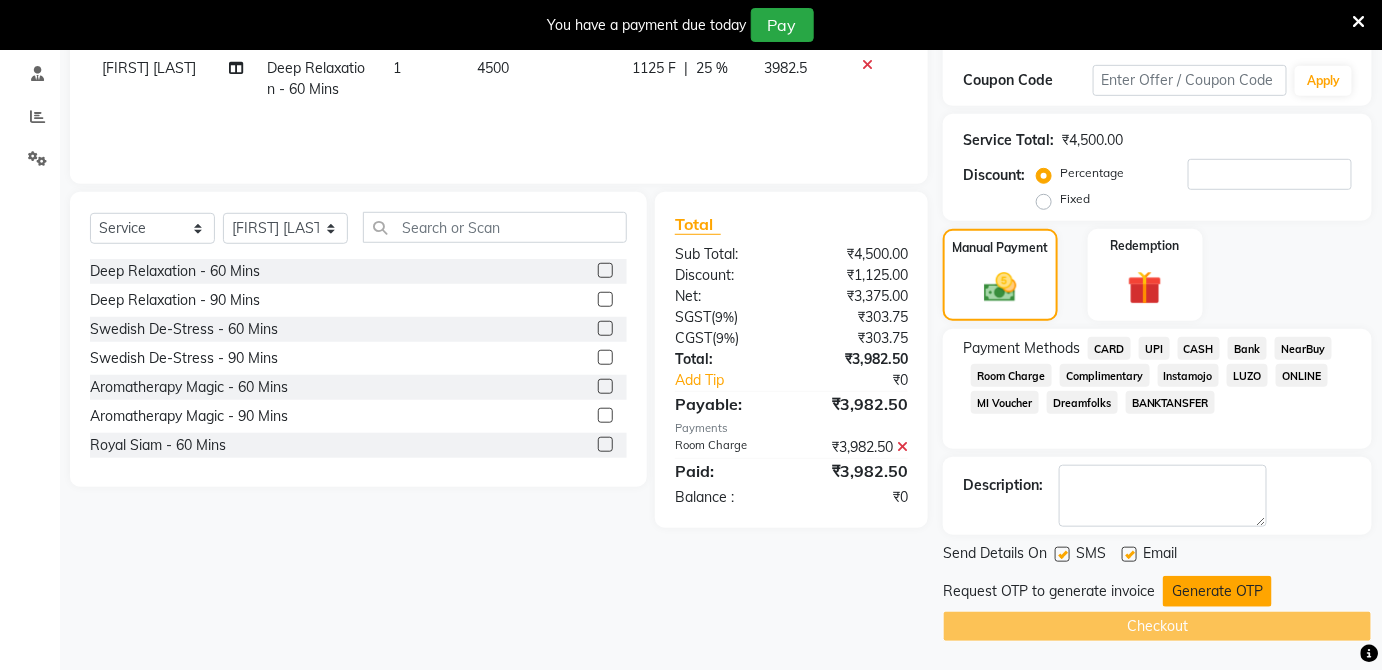 click on "Generate OTP" 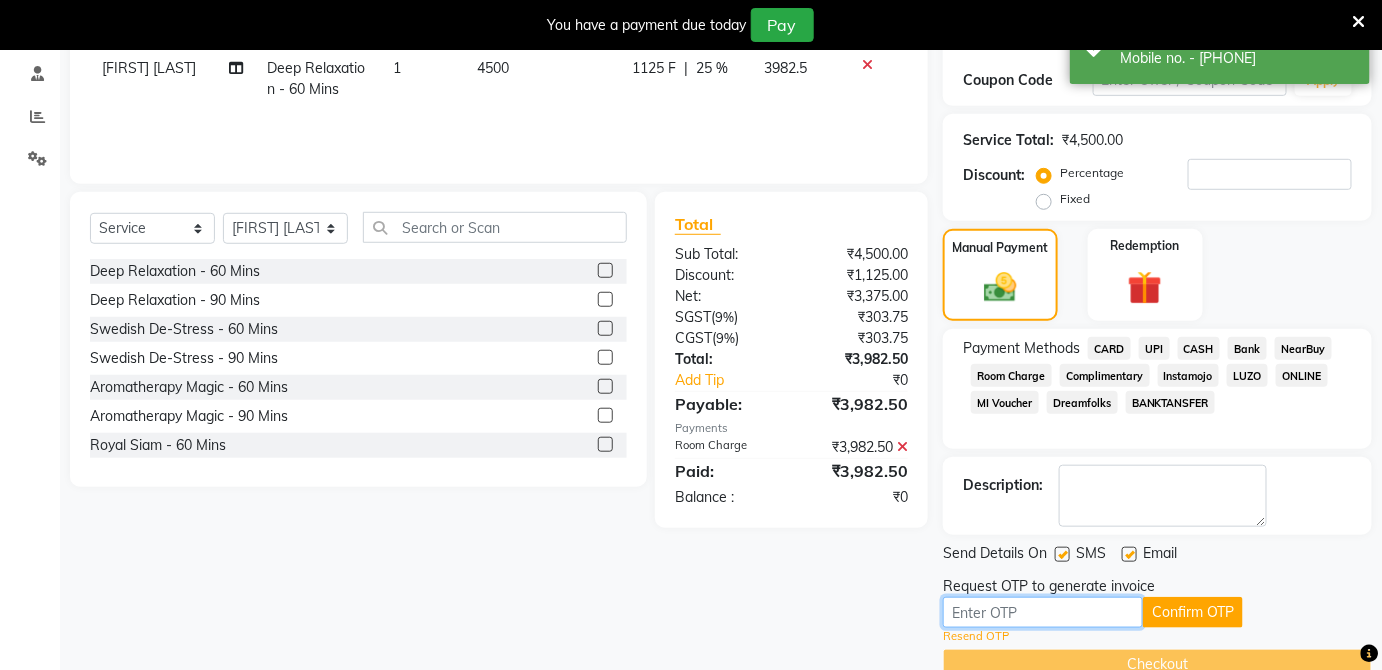 click at bounding box center (1043, 612) 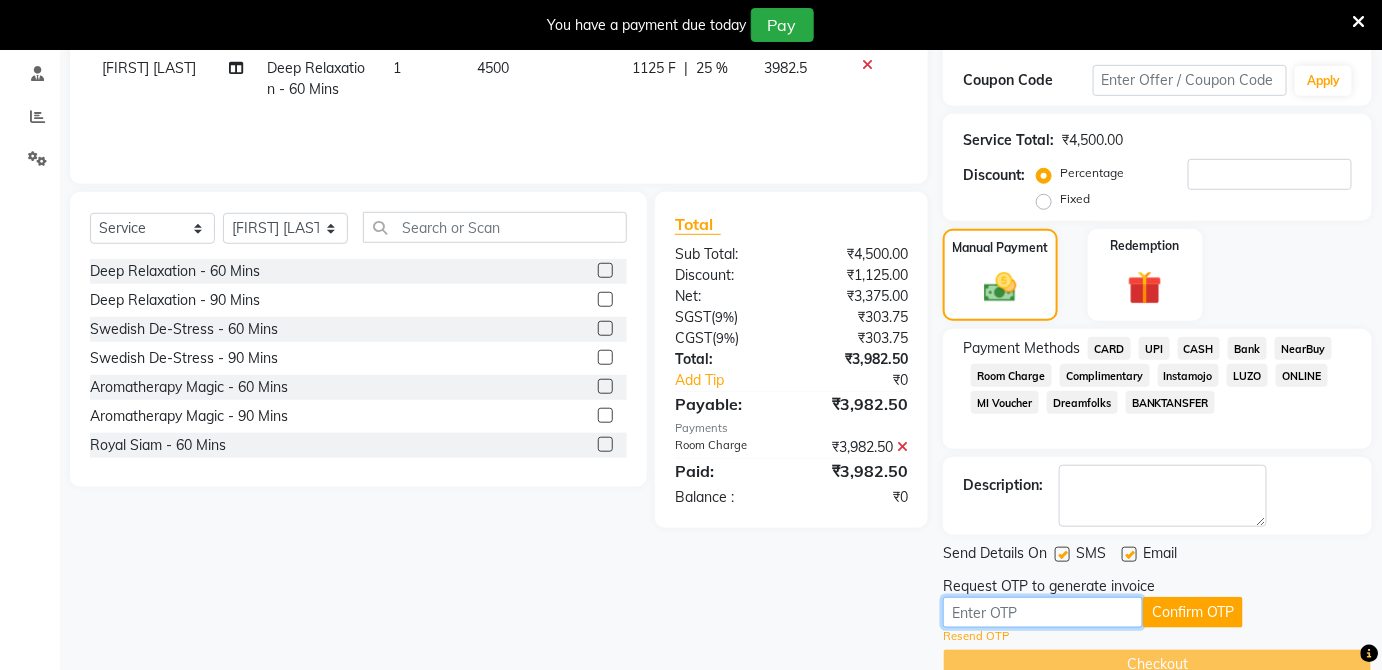 type on "3" 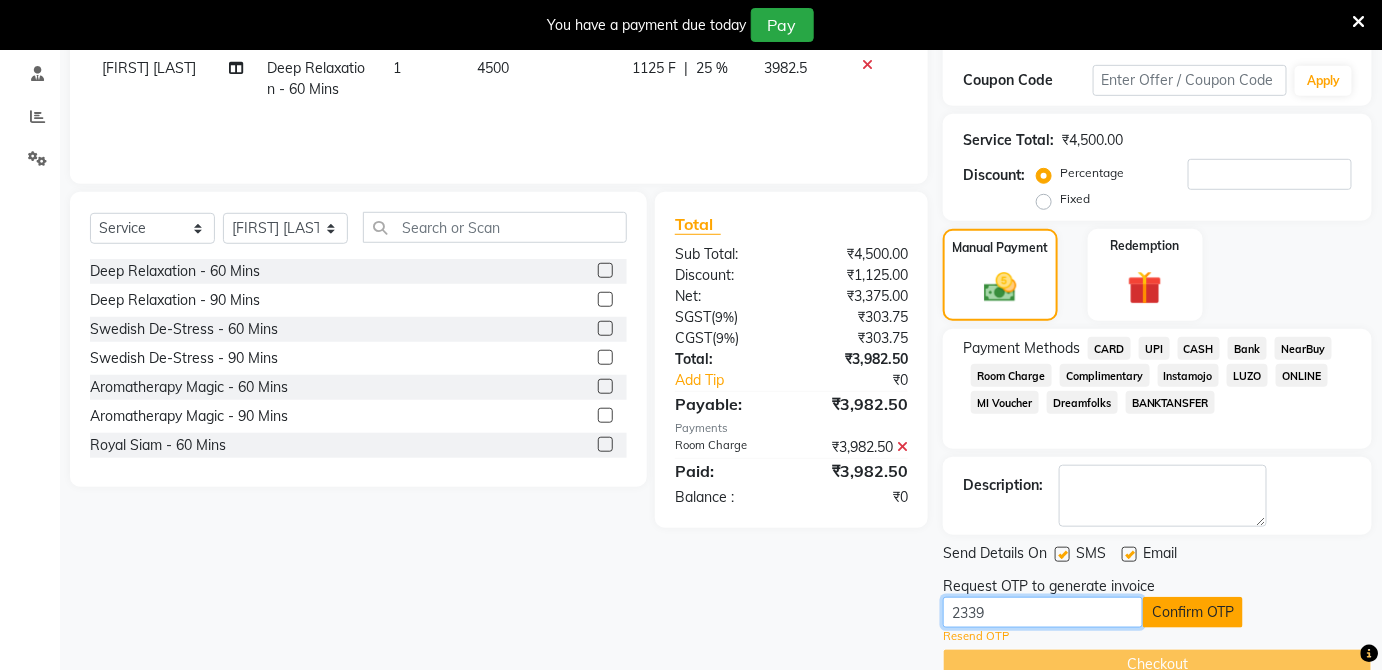 type on "2339" 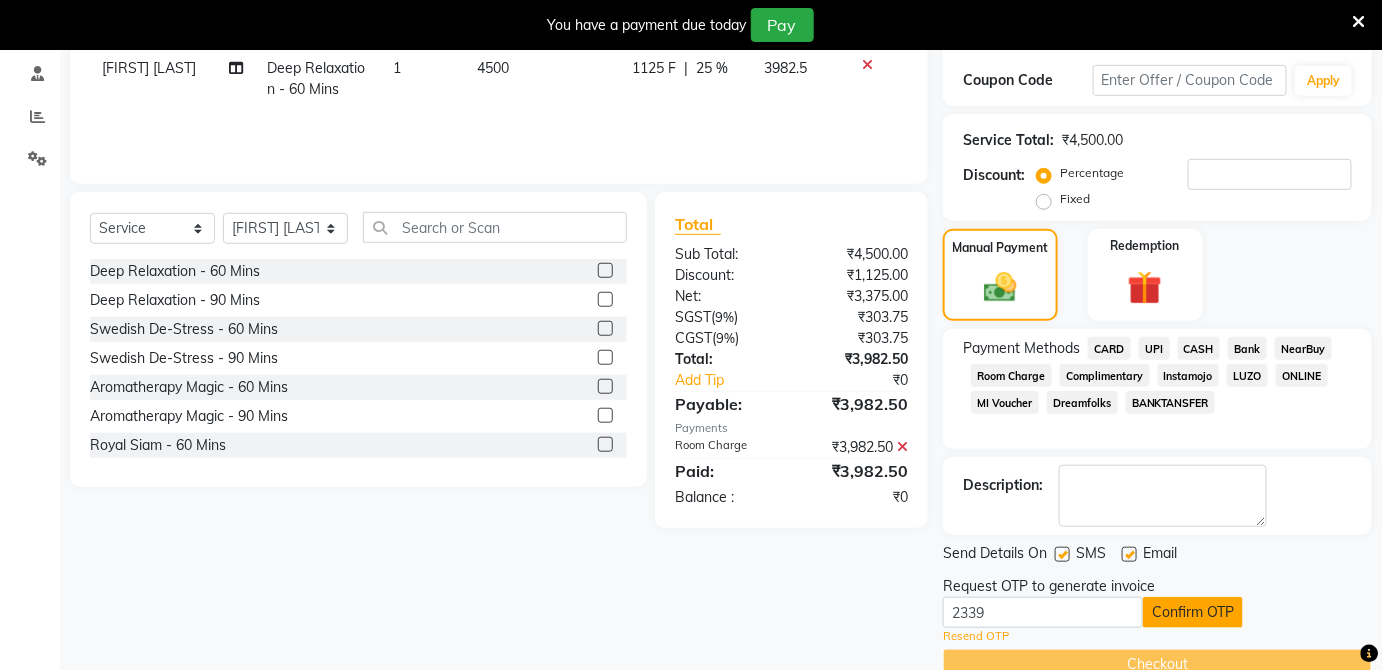 click on "Confirm OTP" 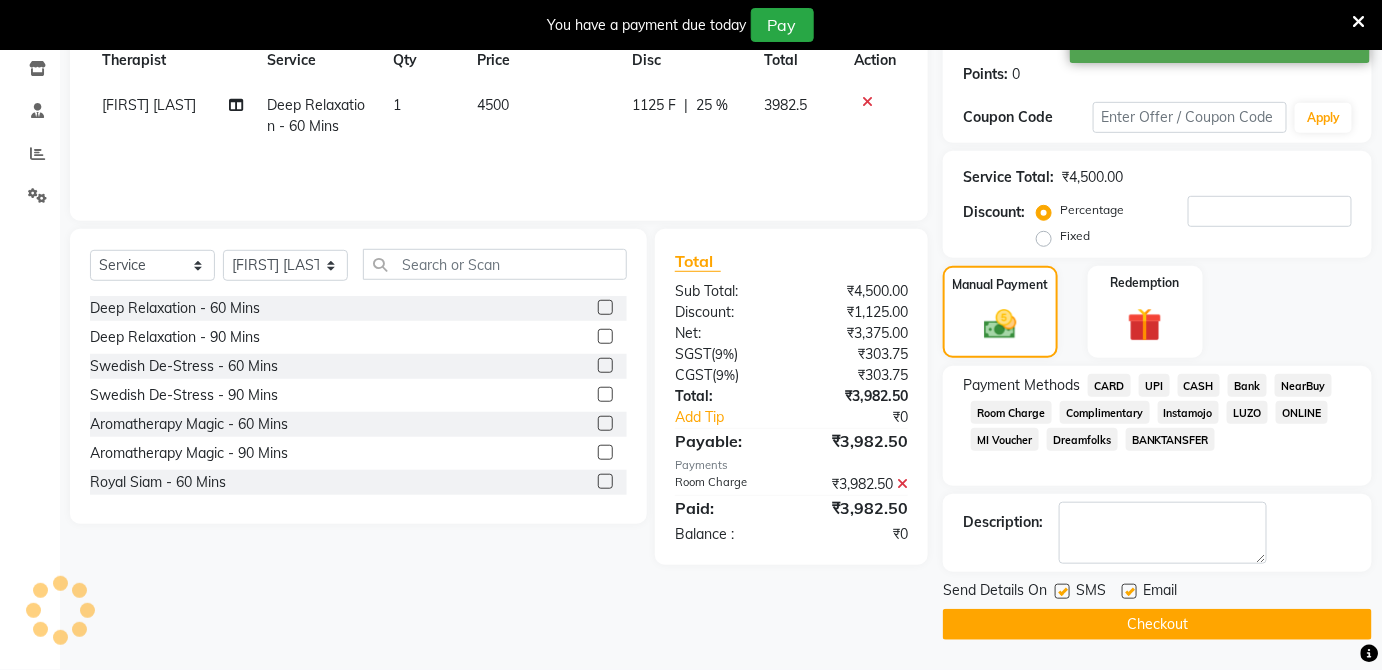 scroll, scrollTop: 294, scrollLeft: 0, axis: vertical 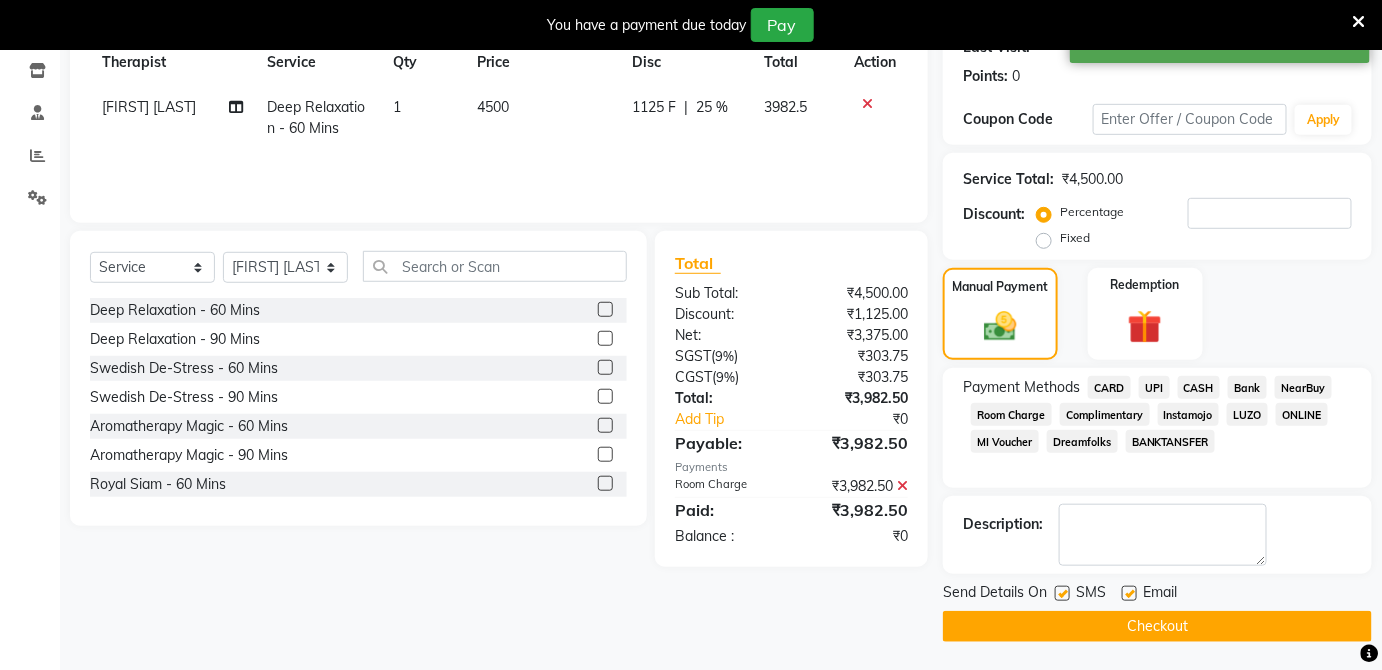 click on "Checkout" 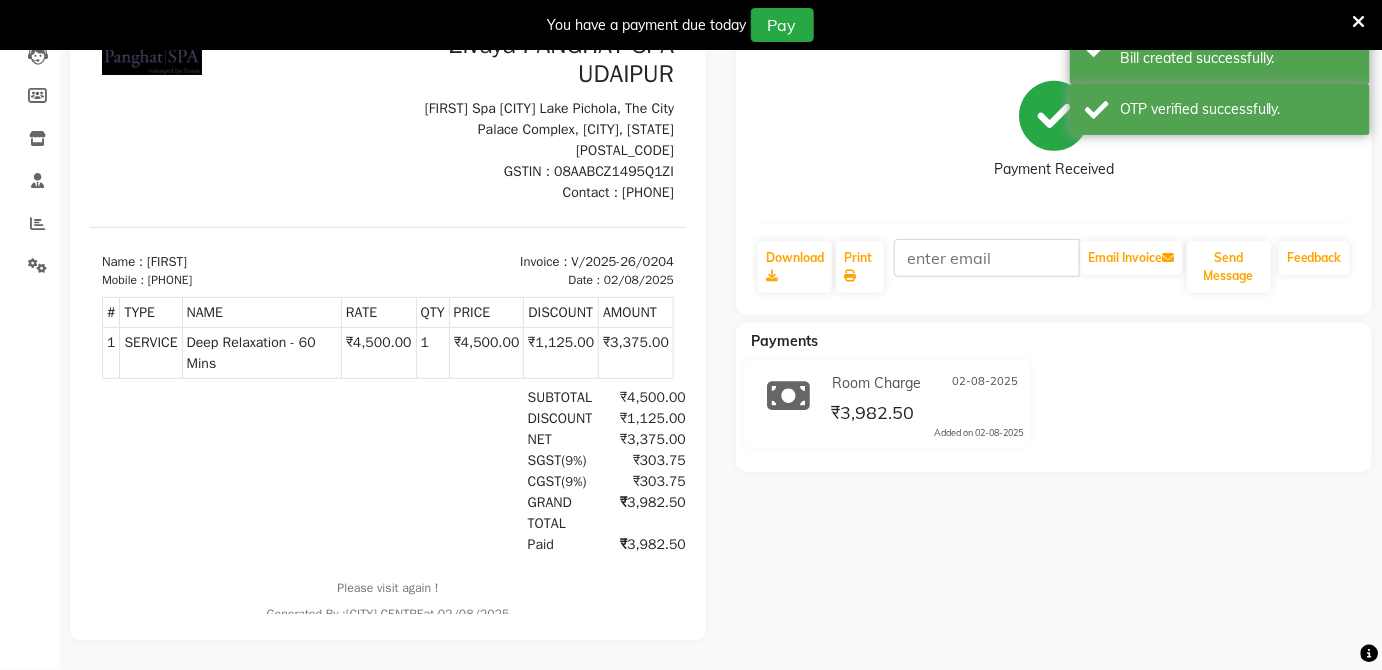scroll, scrollTop: 0, scrollLeft: 0, axis: both 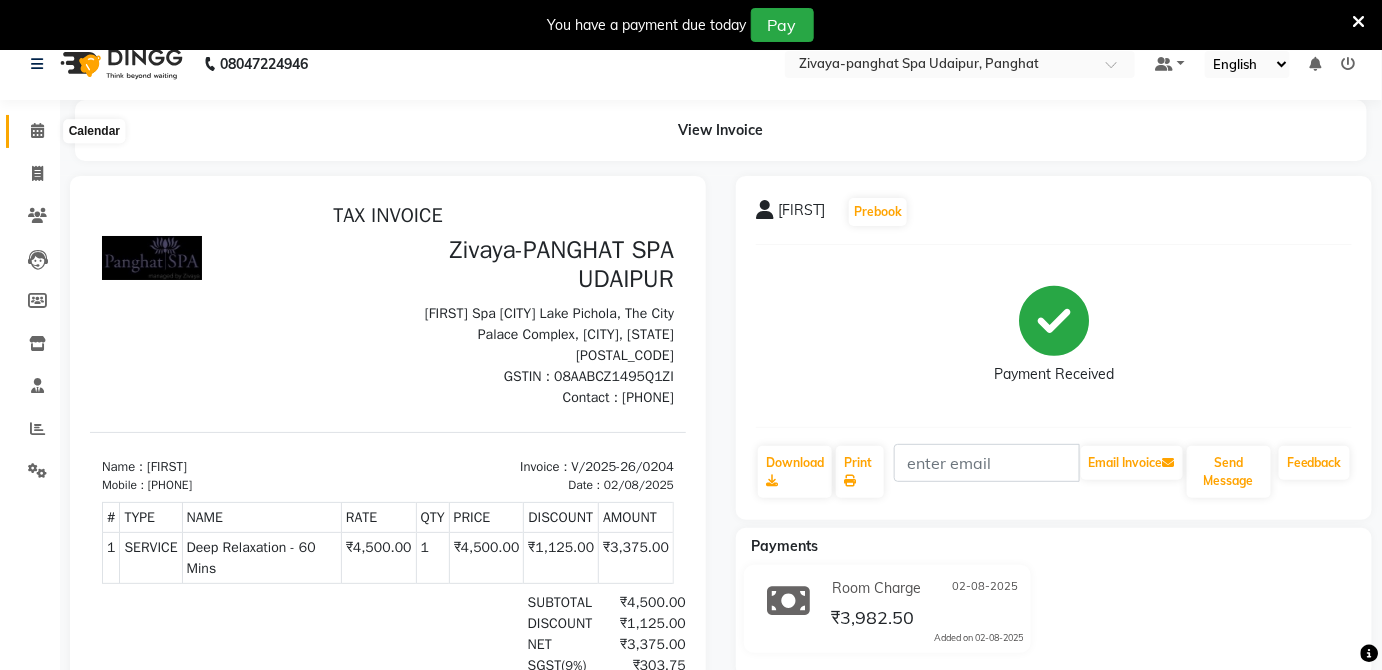 click 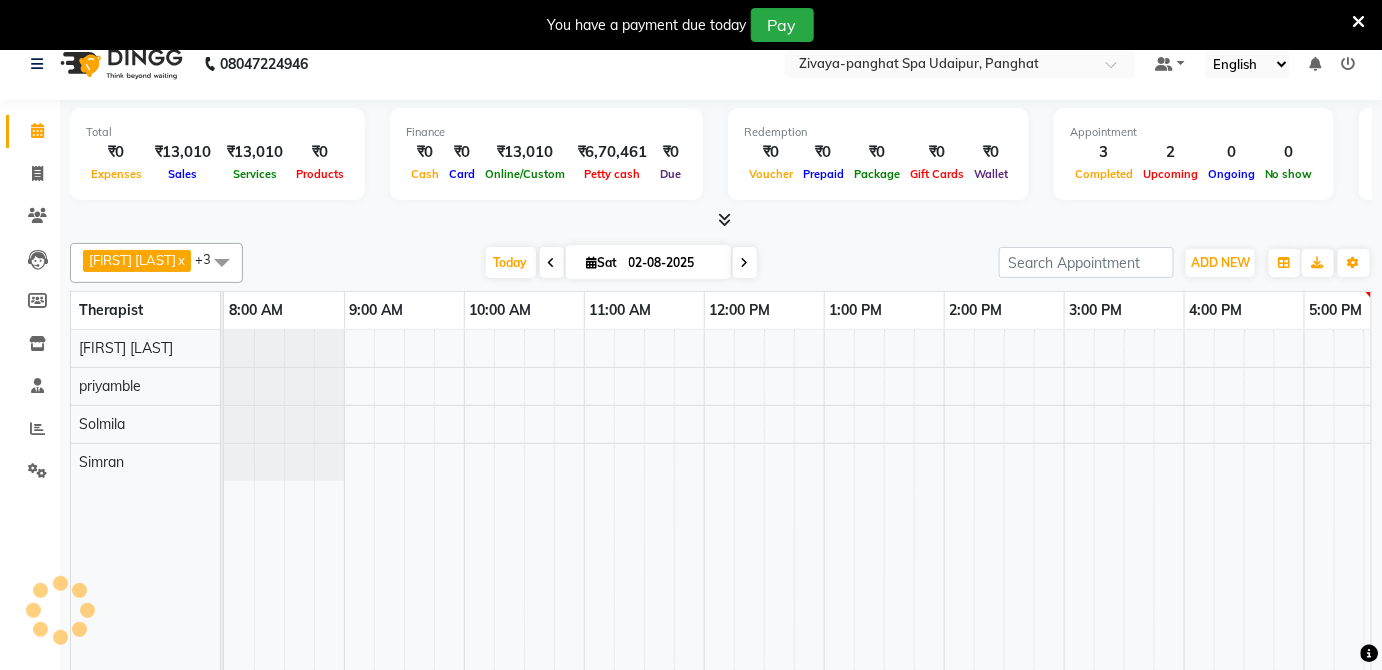 scroll, scrollTop: 0, scrollLeft: 0, axis: both 